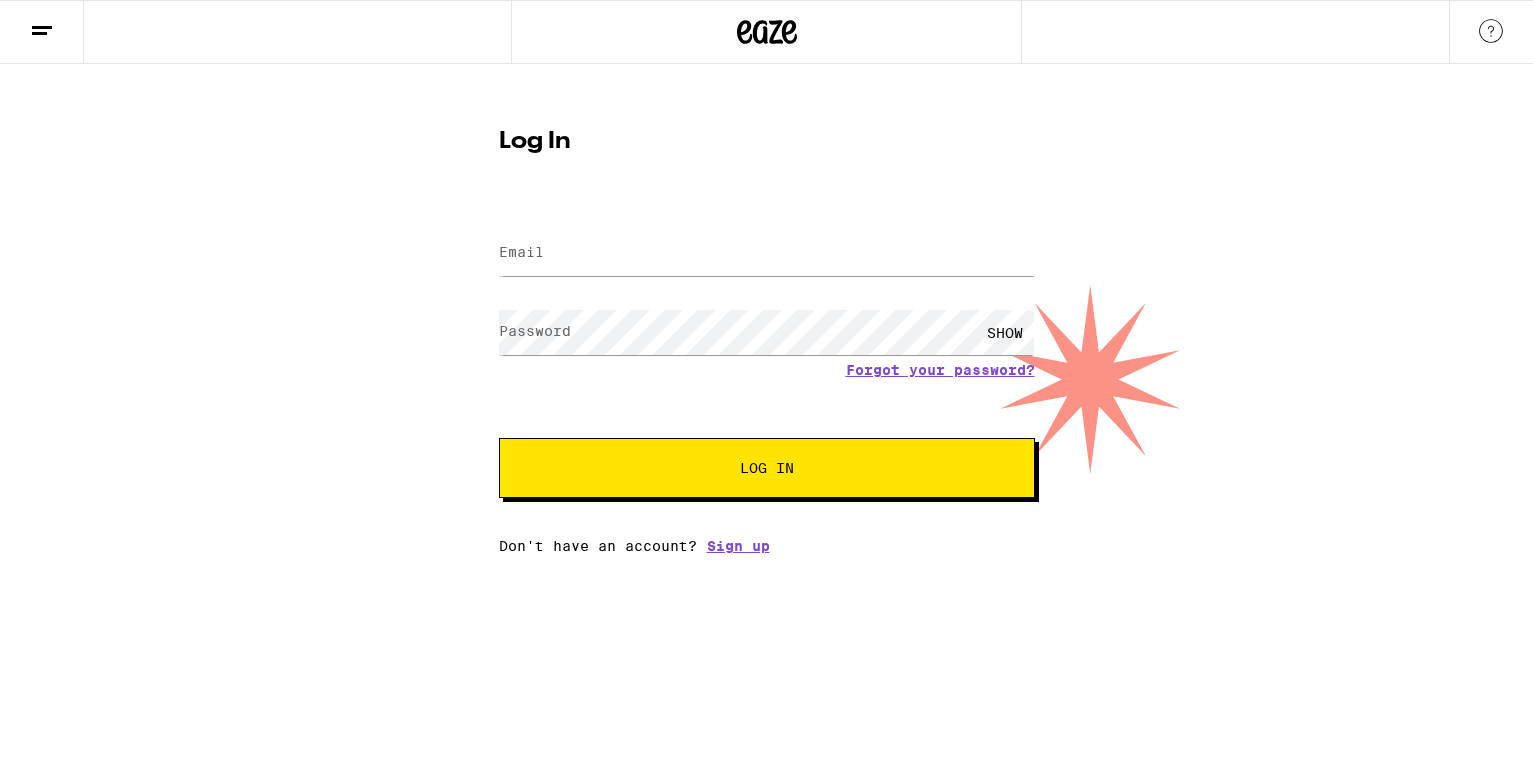 scroll, scrollTop: 0, scrollLeft: 0, axis: both 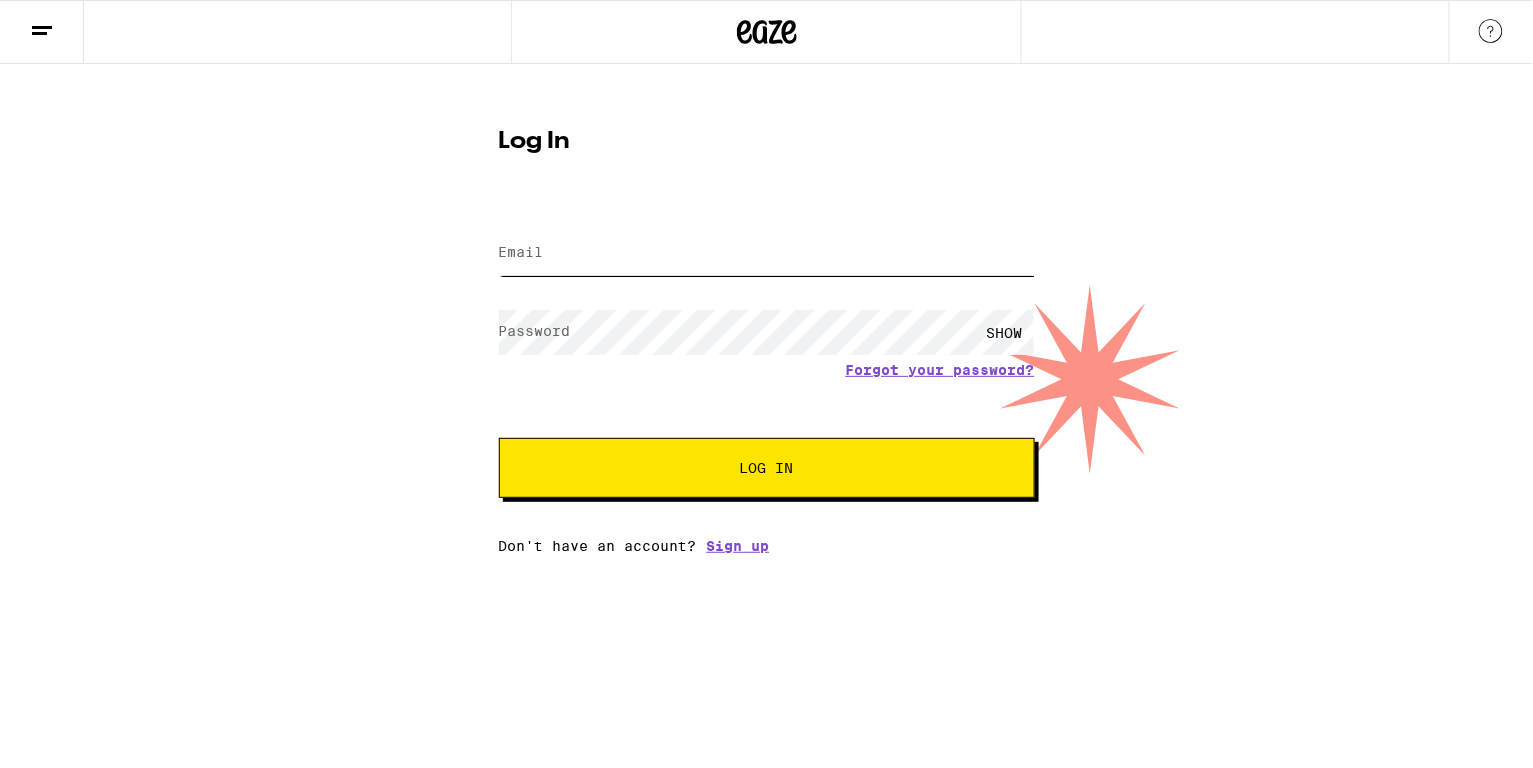 type on "[PERSON_NAME][EMAIL_ADDRESS][PERSON_NAME][PERSON_NAME][DOMAIN_NAME]" 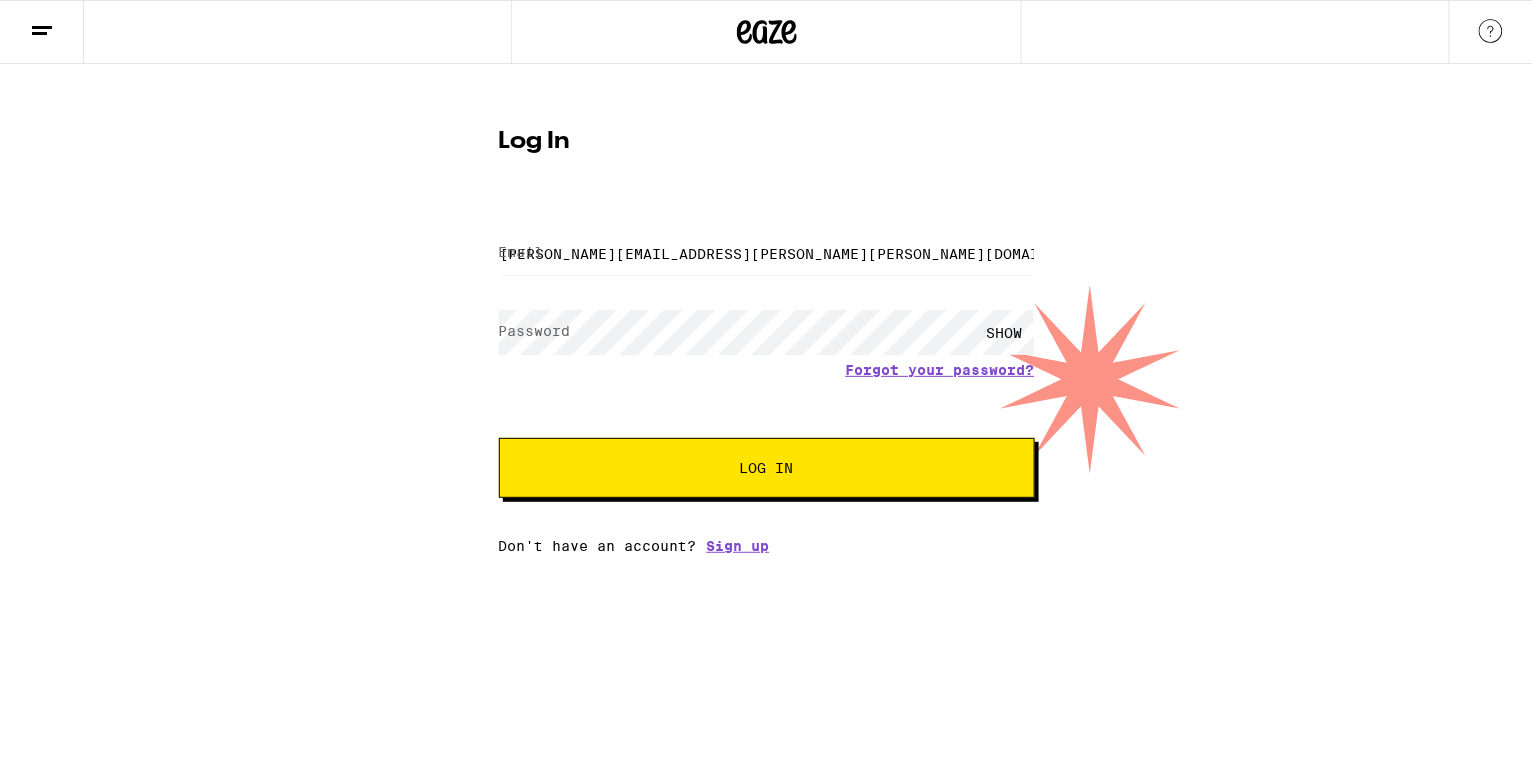 click on "Log In" at bounding box center [767, 468] 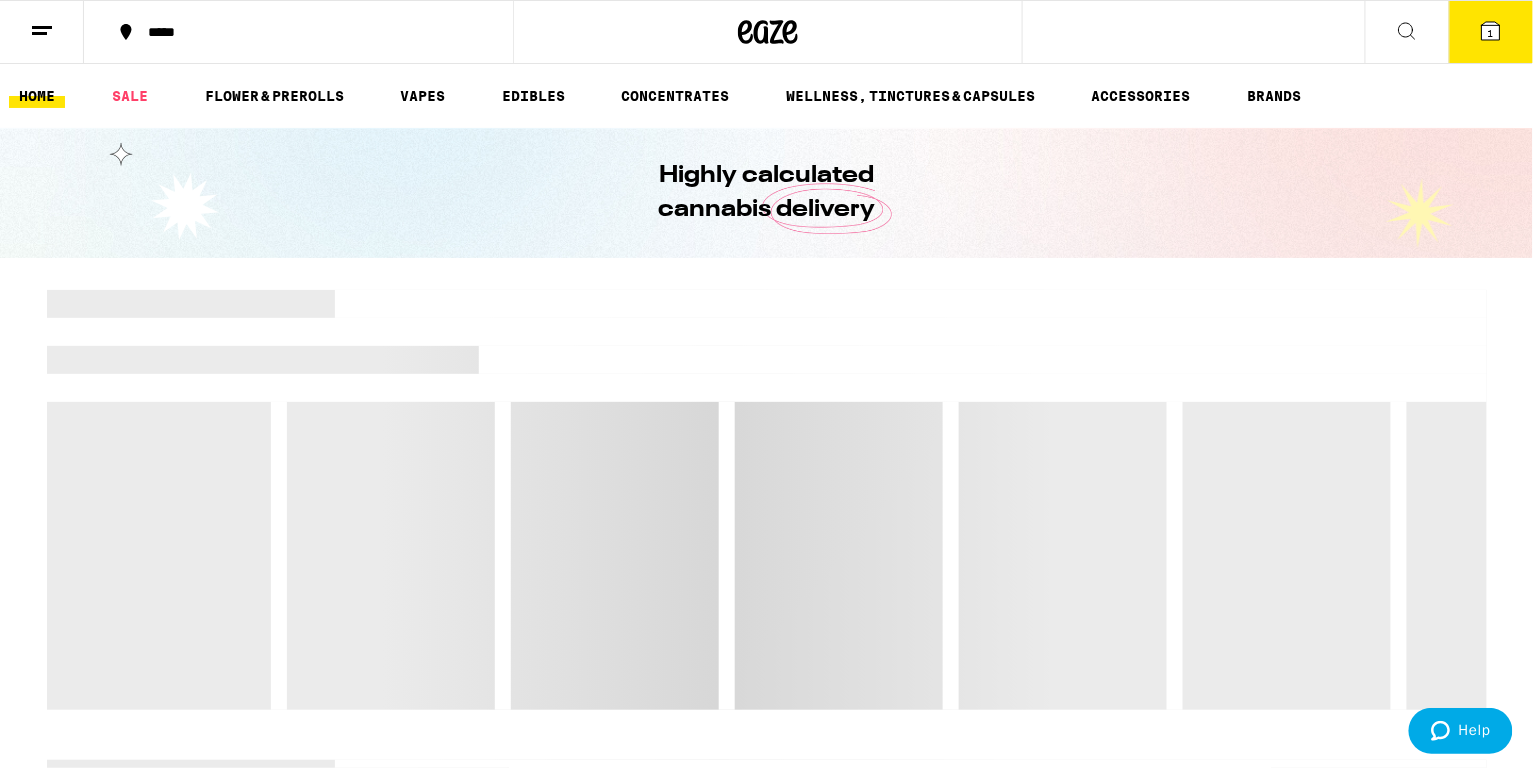 scroll, scrollTop: 0, scrollLeft: 0, axis: both 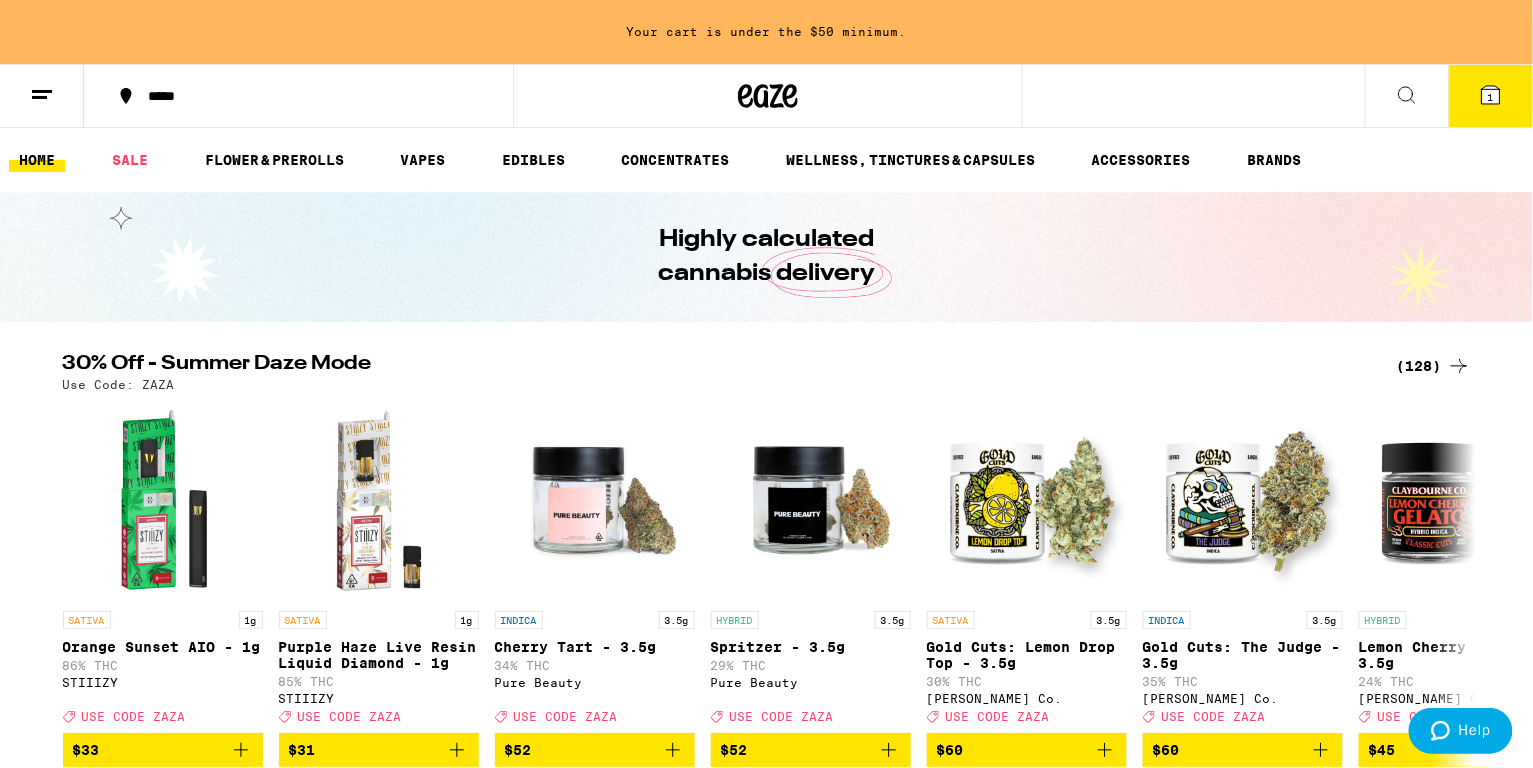 click on "(128)" at bounding box center [1434, 366] 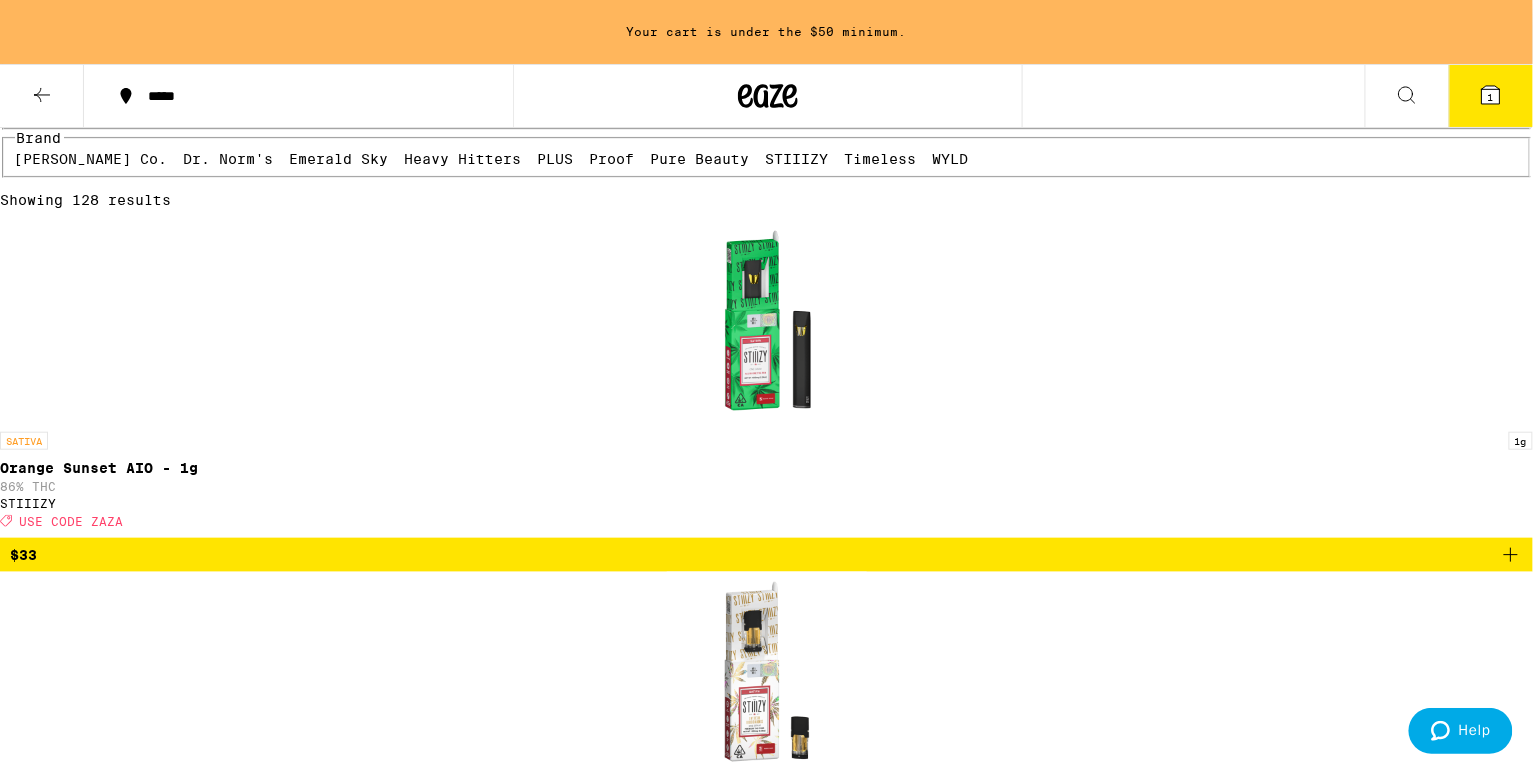 scroll, scrollTop: 335, scrollLeft: 0, axis: vertical 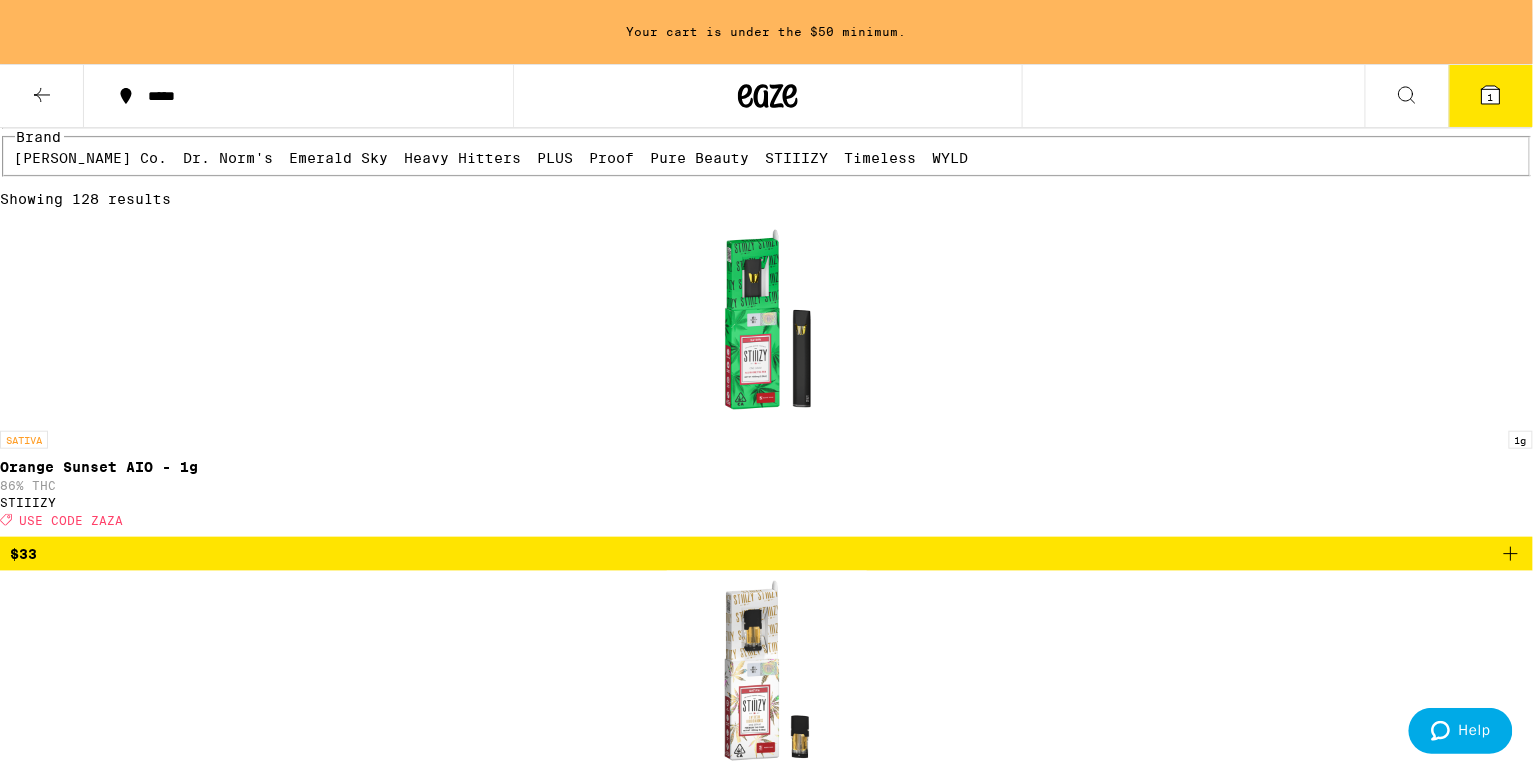 click on "Prerolls" at bounding box center (394, 47) 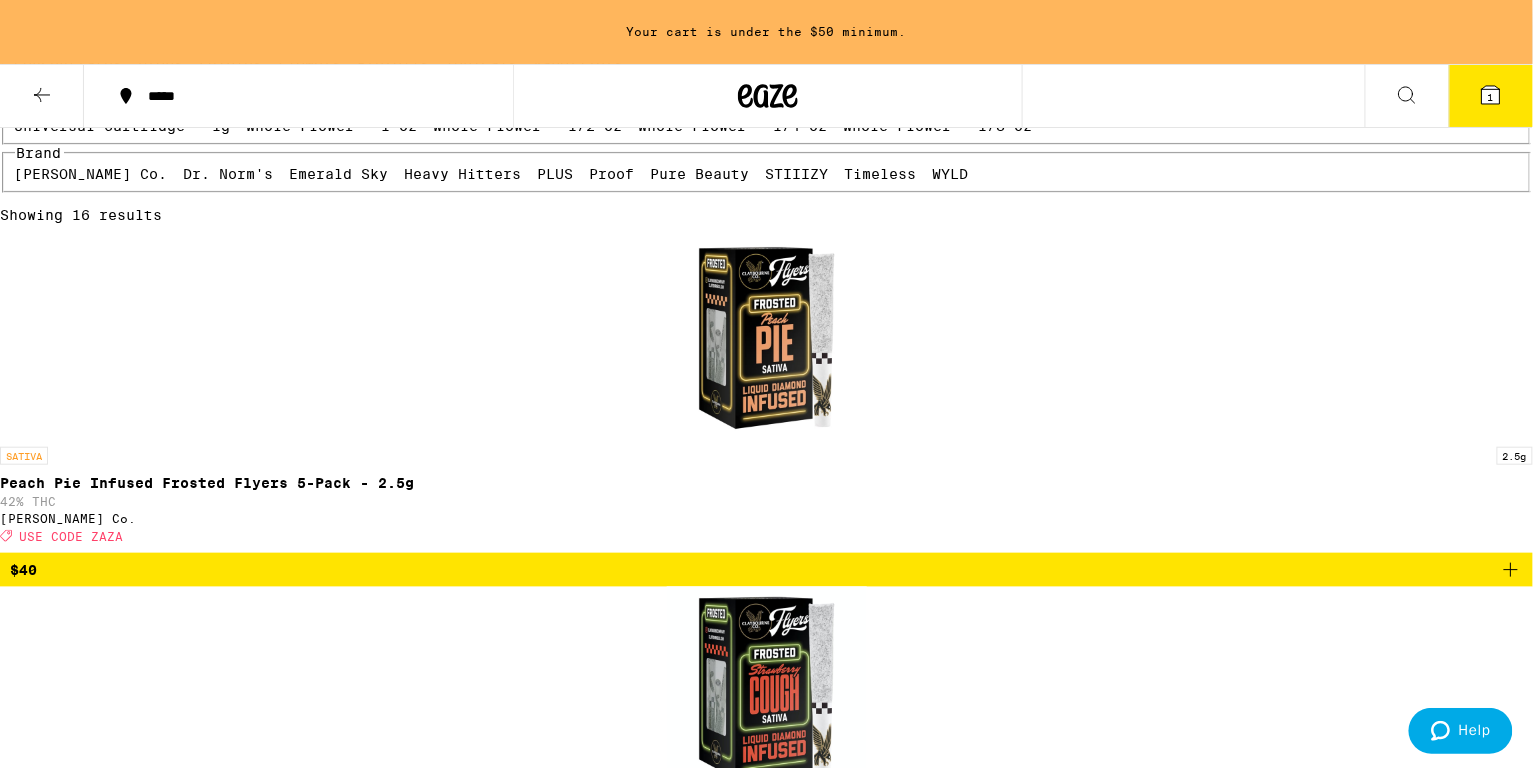 click on "Vaporizers" at bounding box center (579, 63) 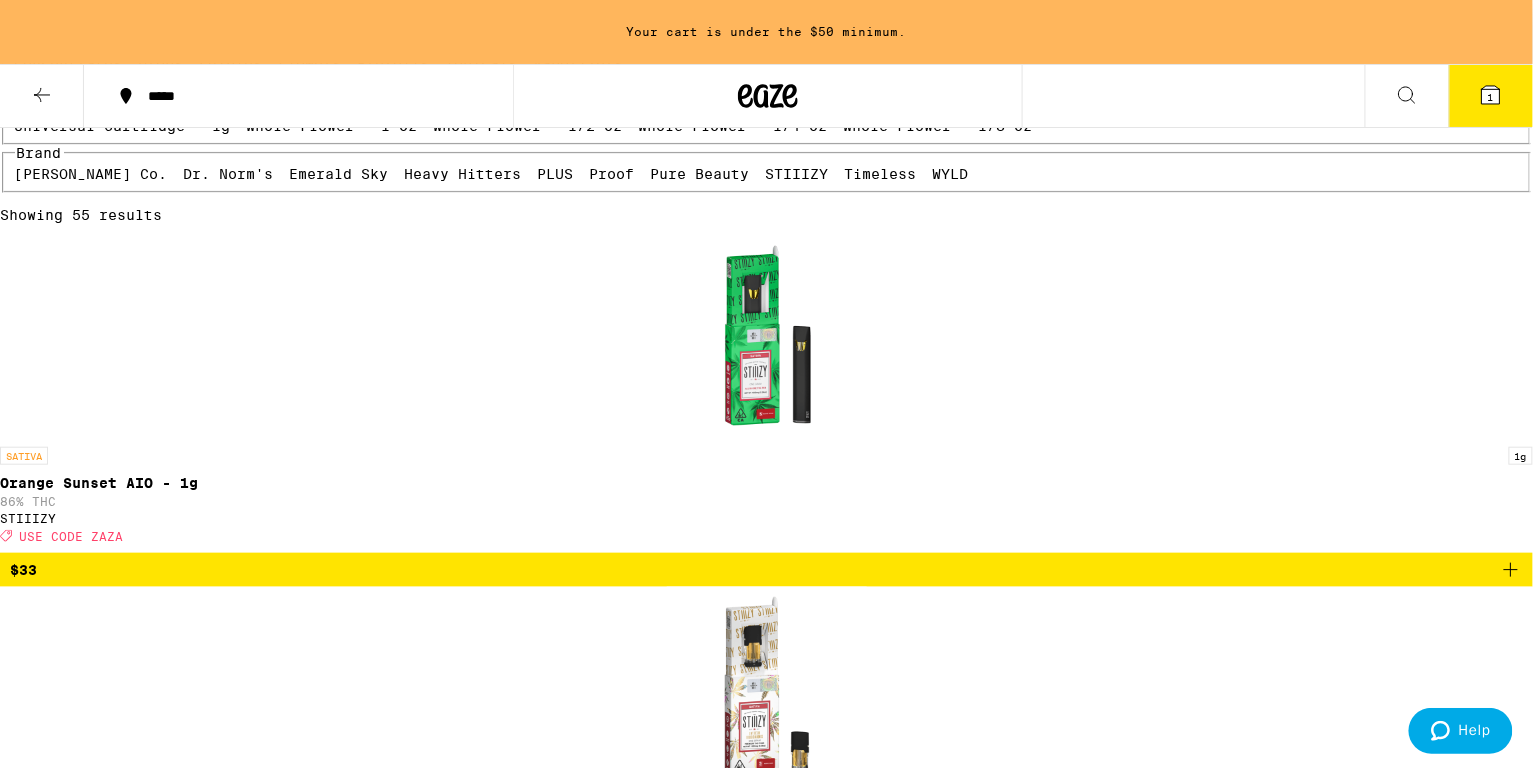 click on "Edibles" at bounding box center (231, 63) 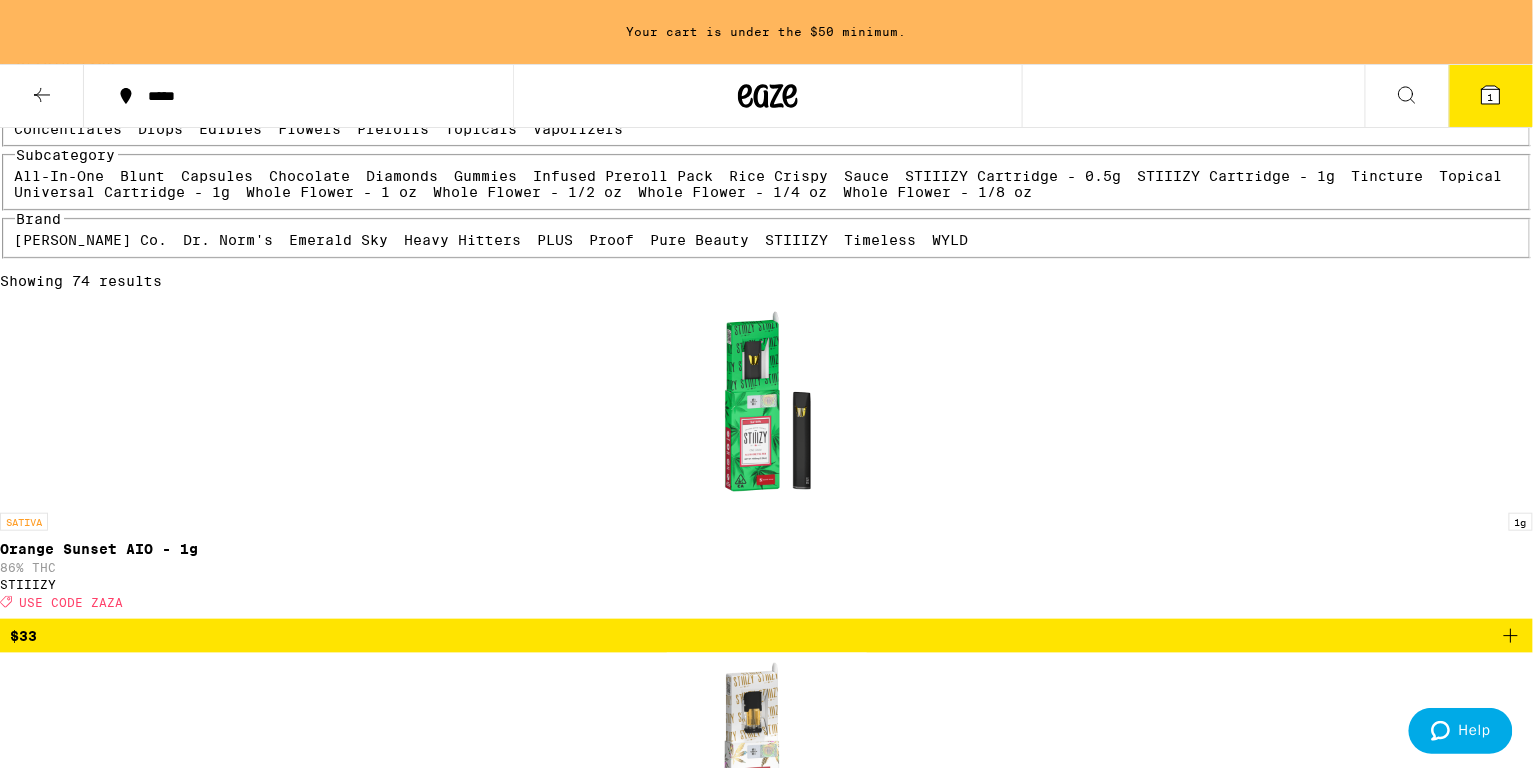 scroll, scrollTop: 0, scrollLeft: 0, axis: both 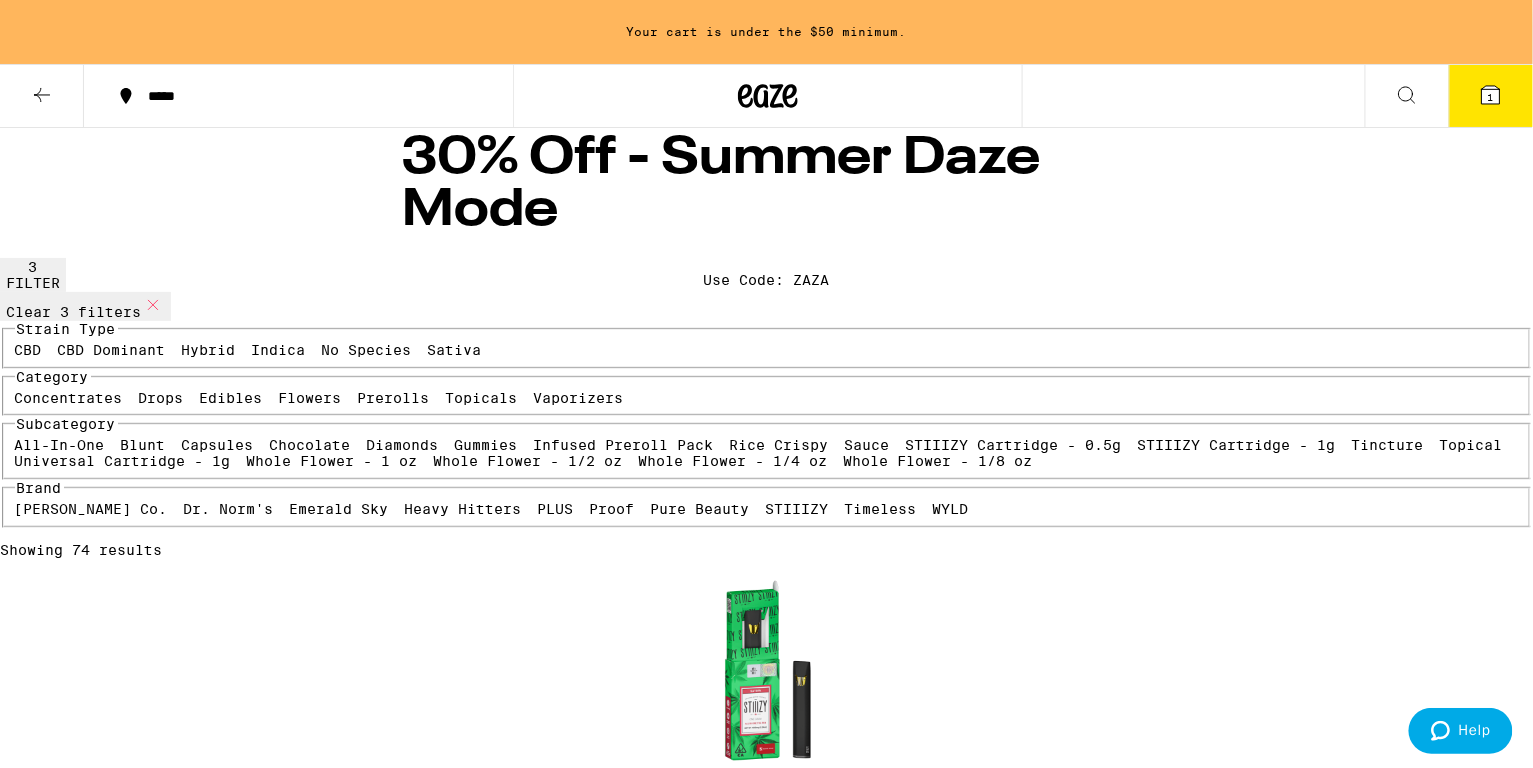 click 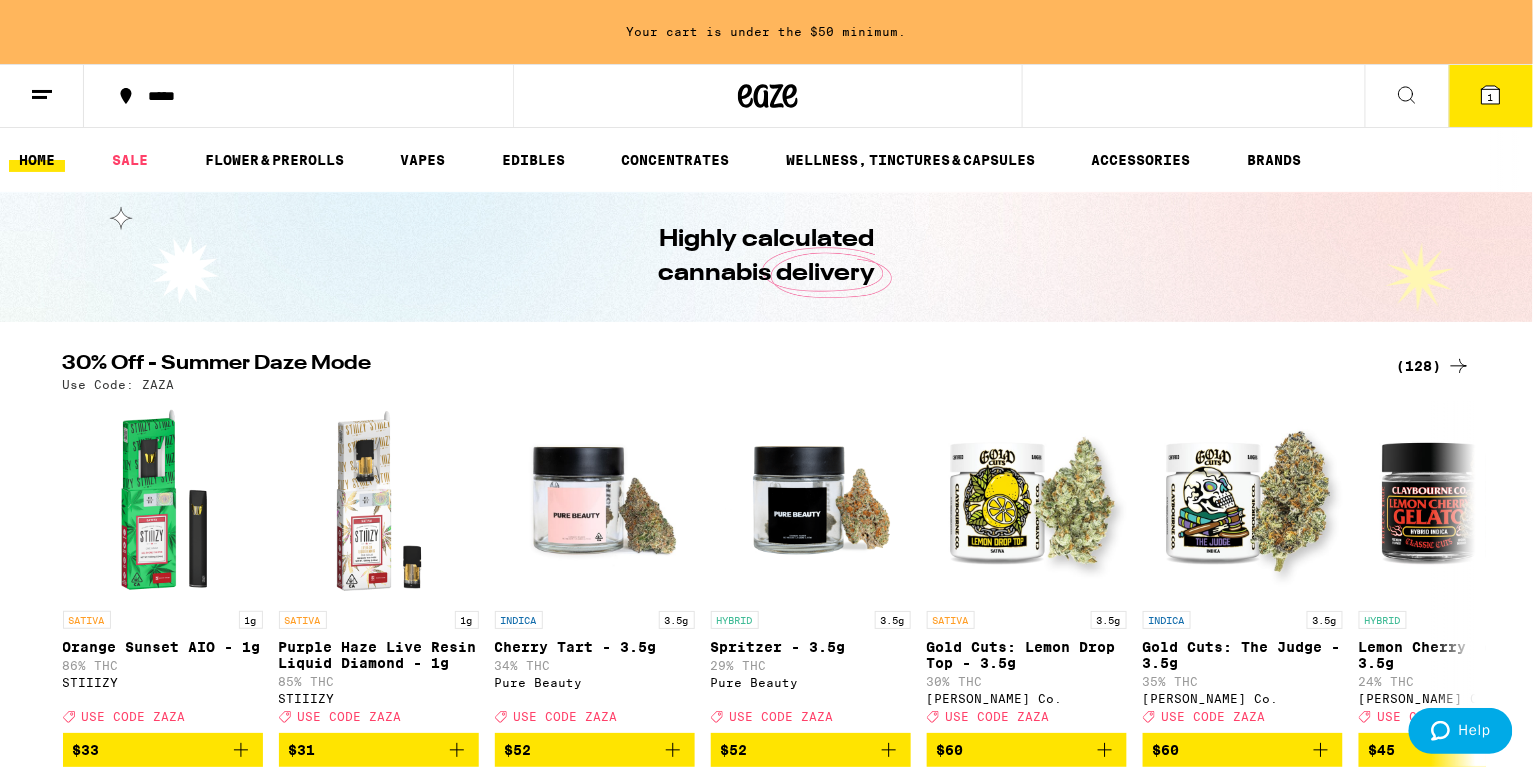scroll, scrollTop: 0, scrollLeft: 0, axis: both 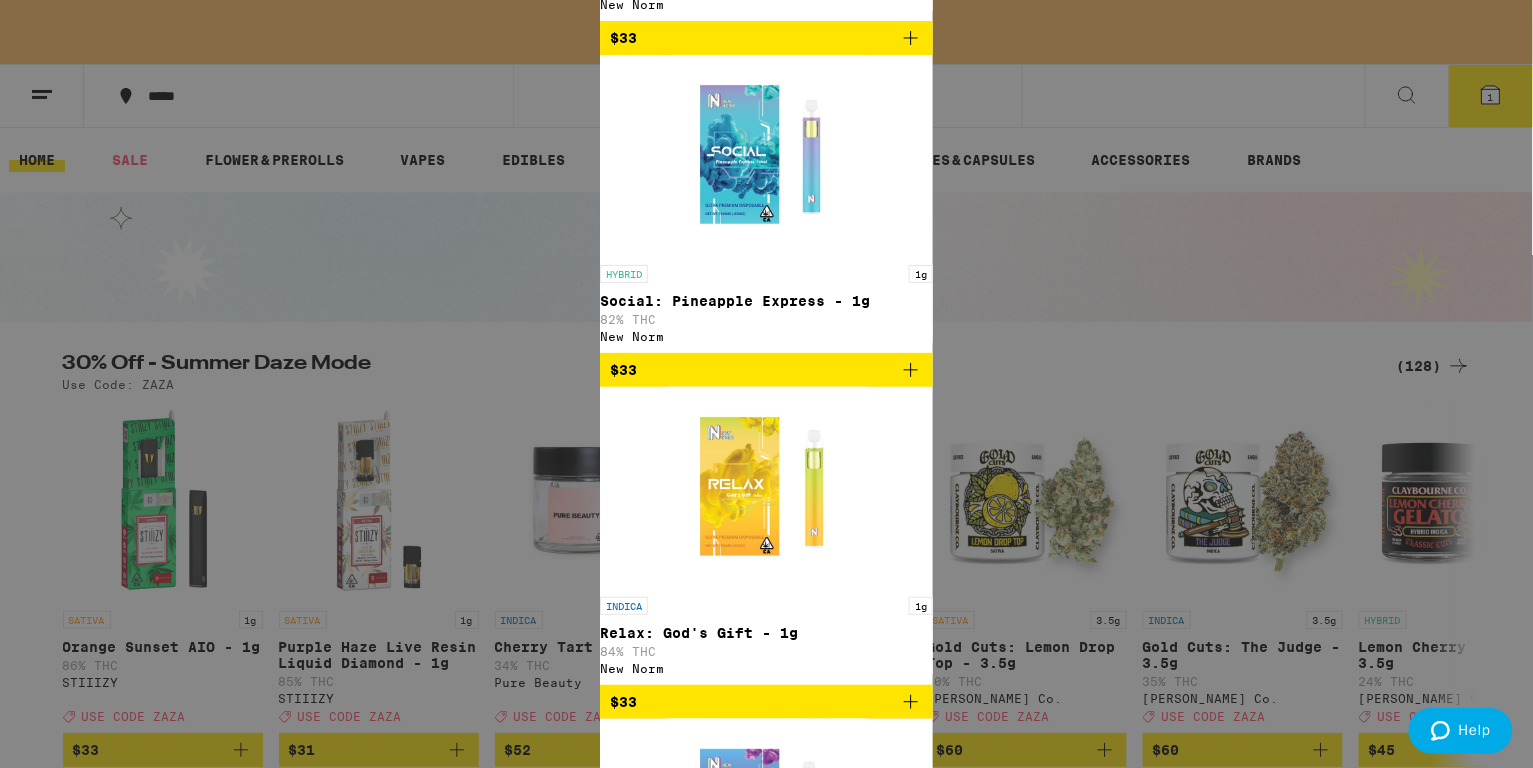 type on "new norm" 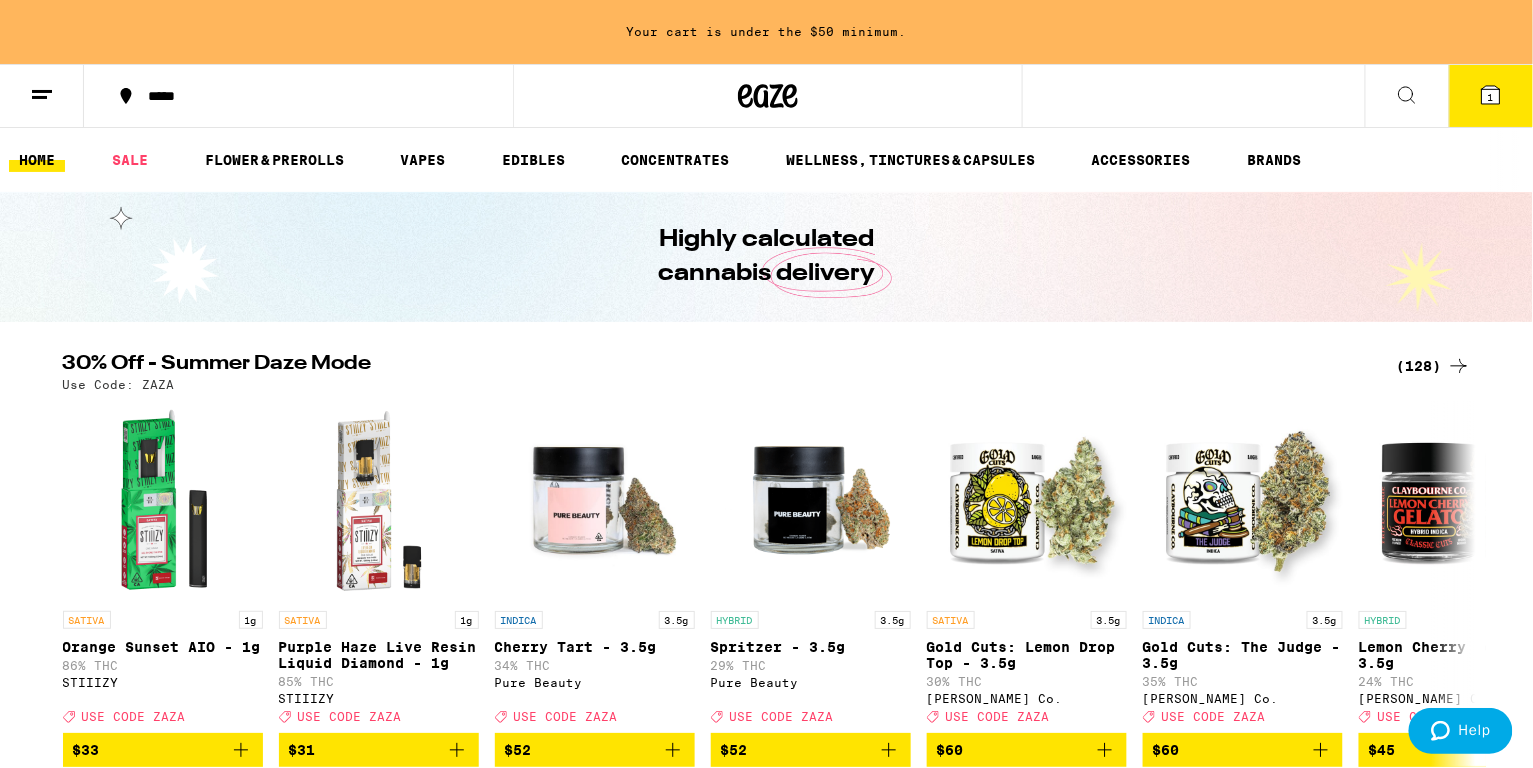 click on "*****" at bounding box center (298, 96) 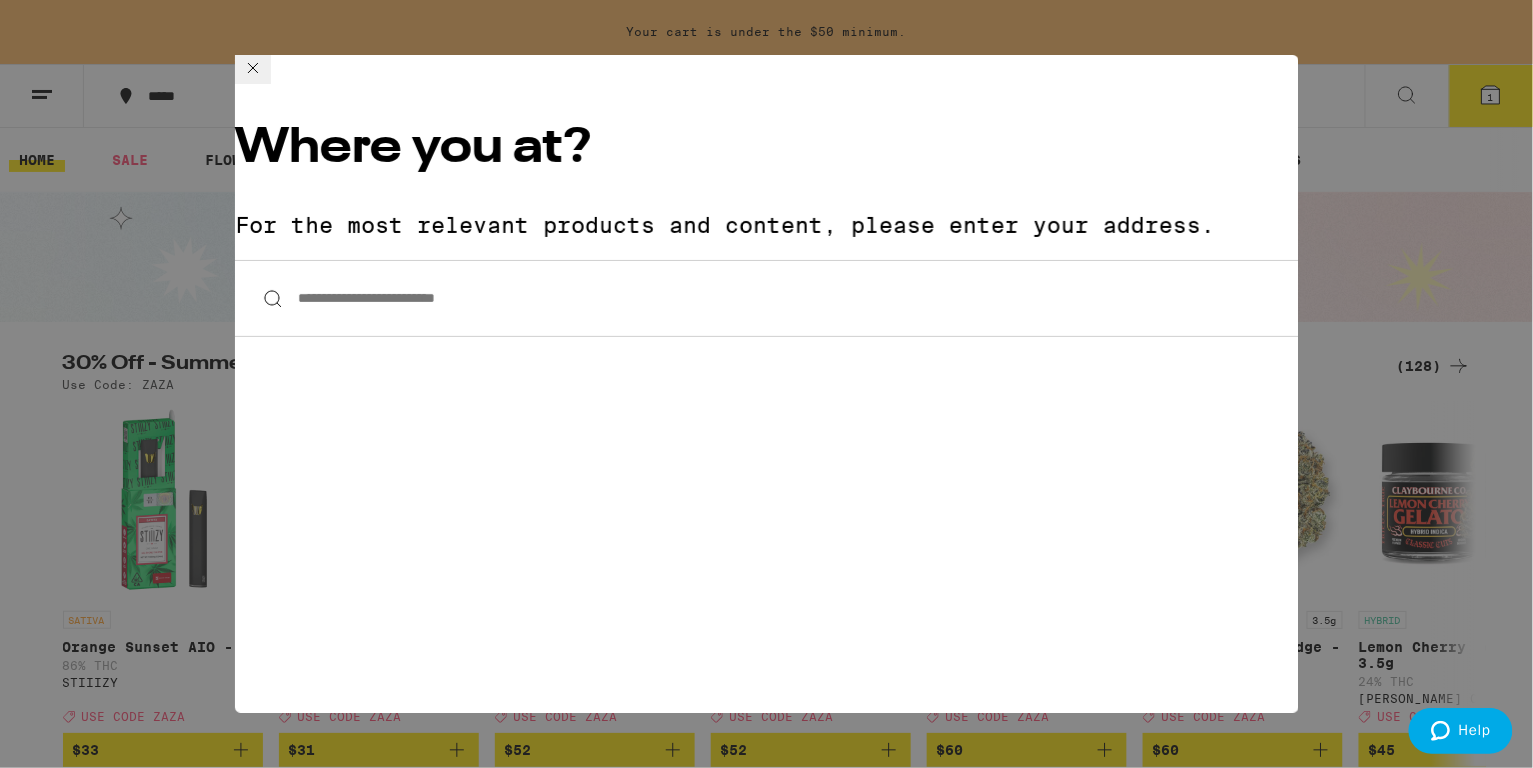 click on "**********" at bounding box center [767, 298] 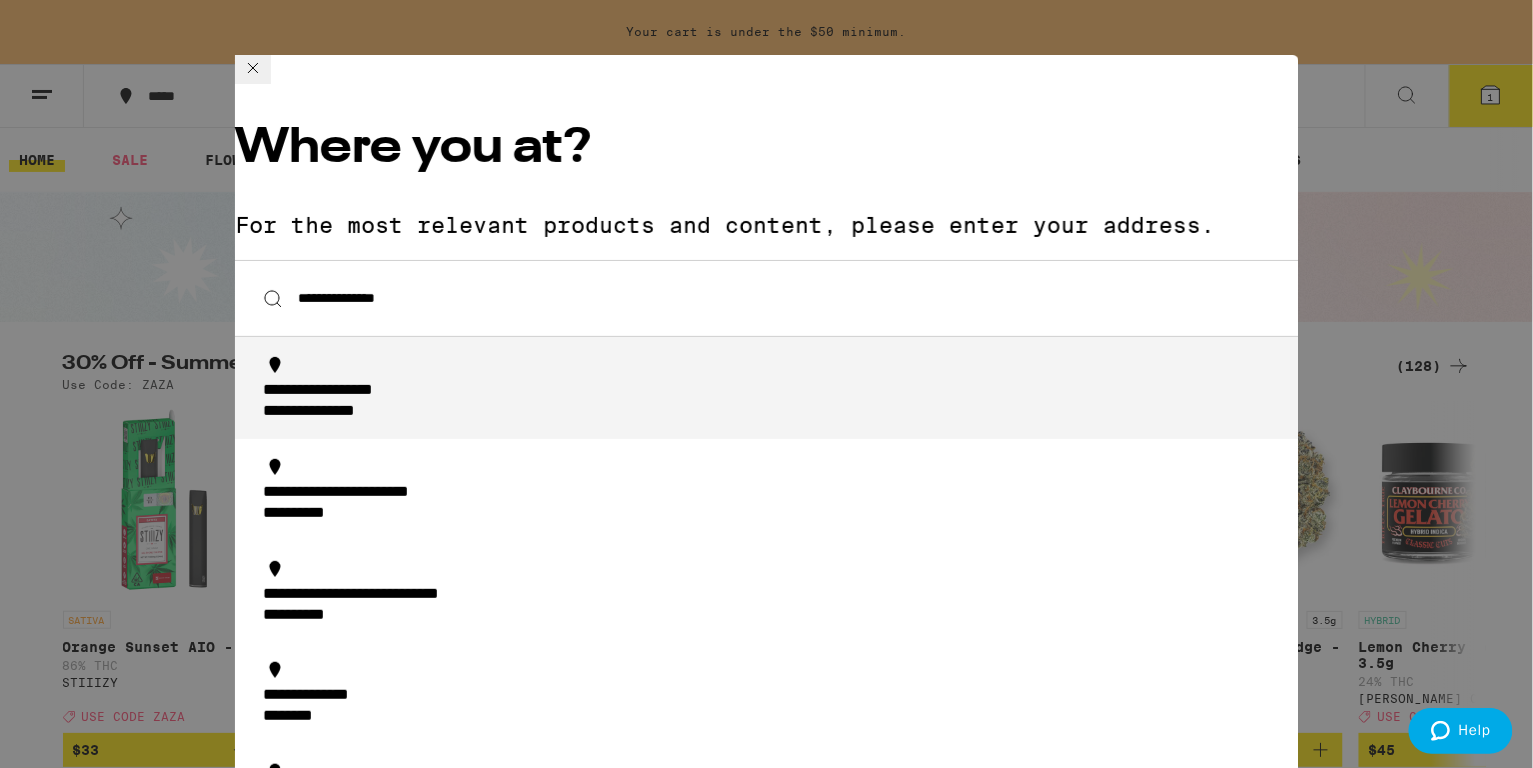 click on "**********" at bounding box center (773, 402) 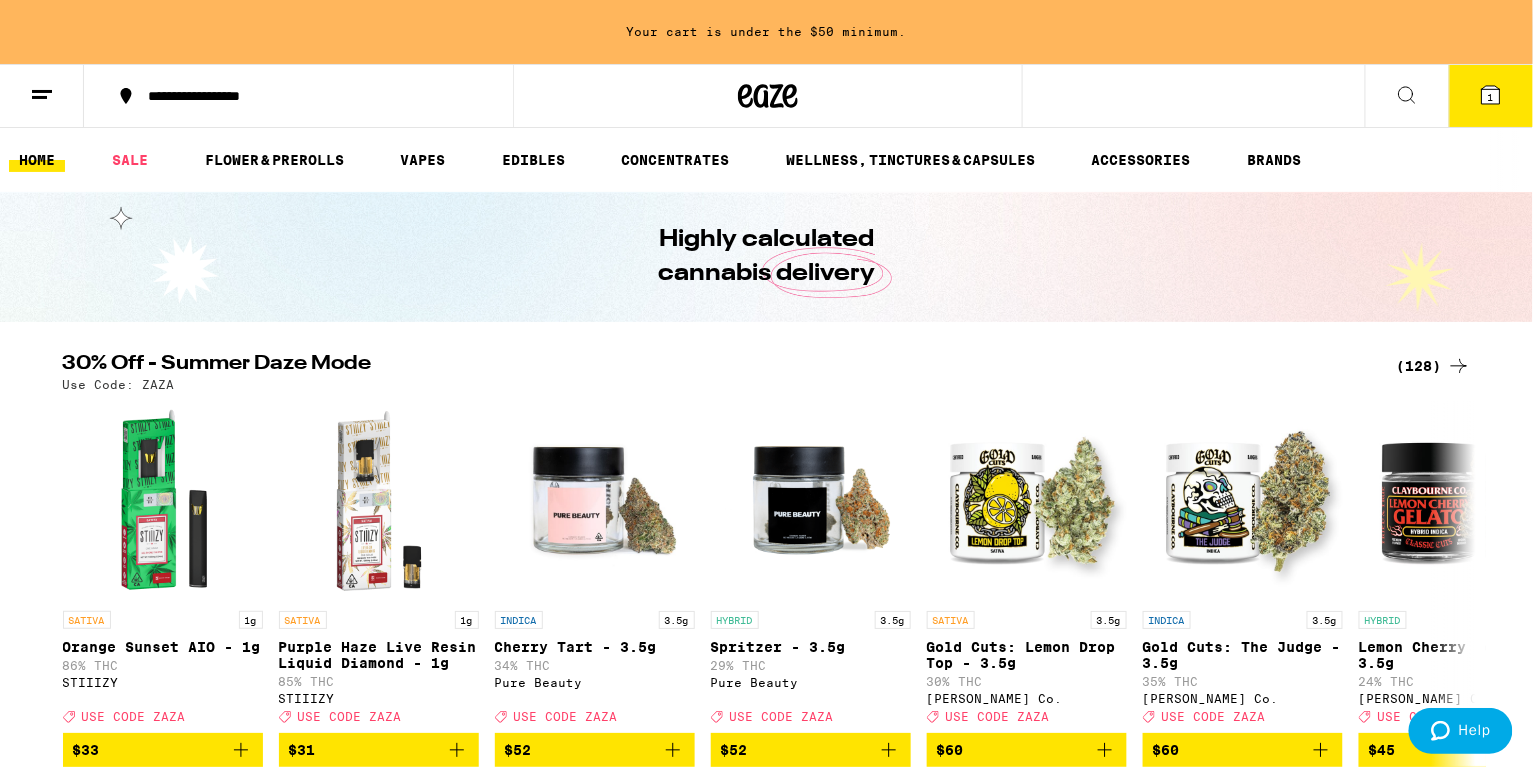 click 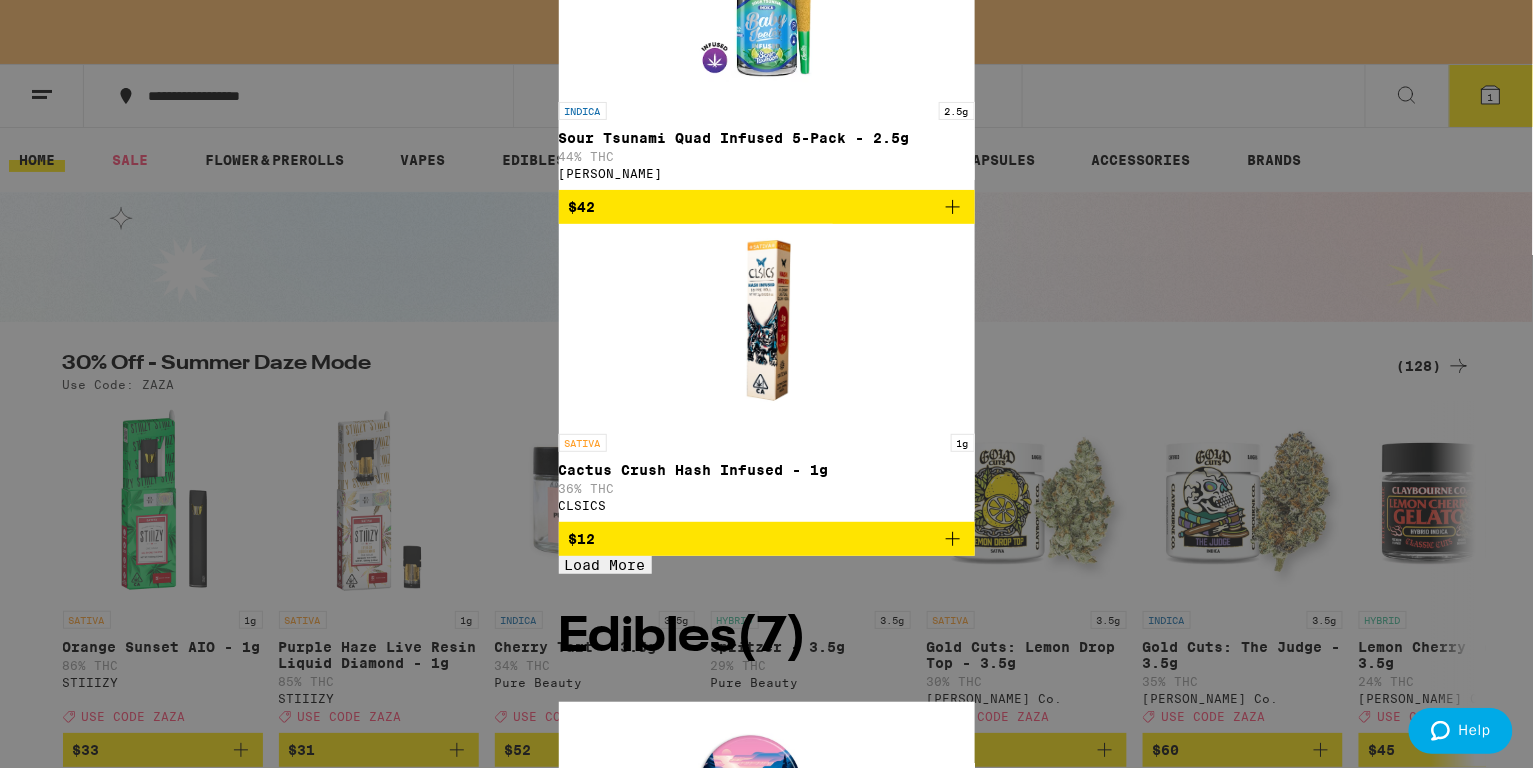 type on "pacific" 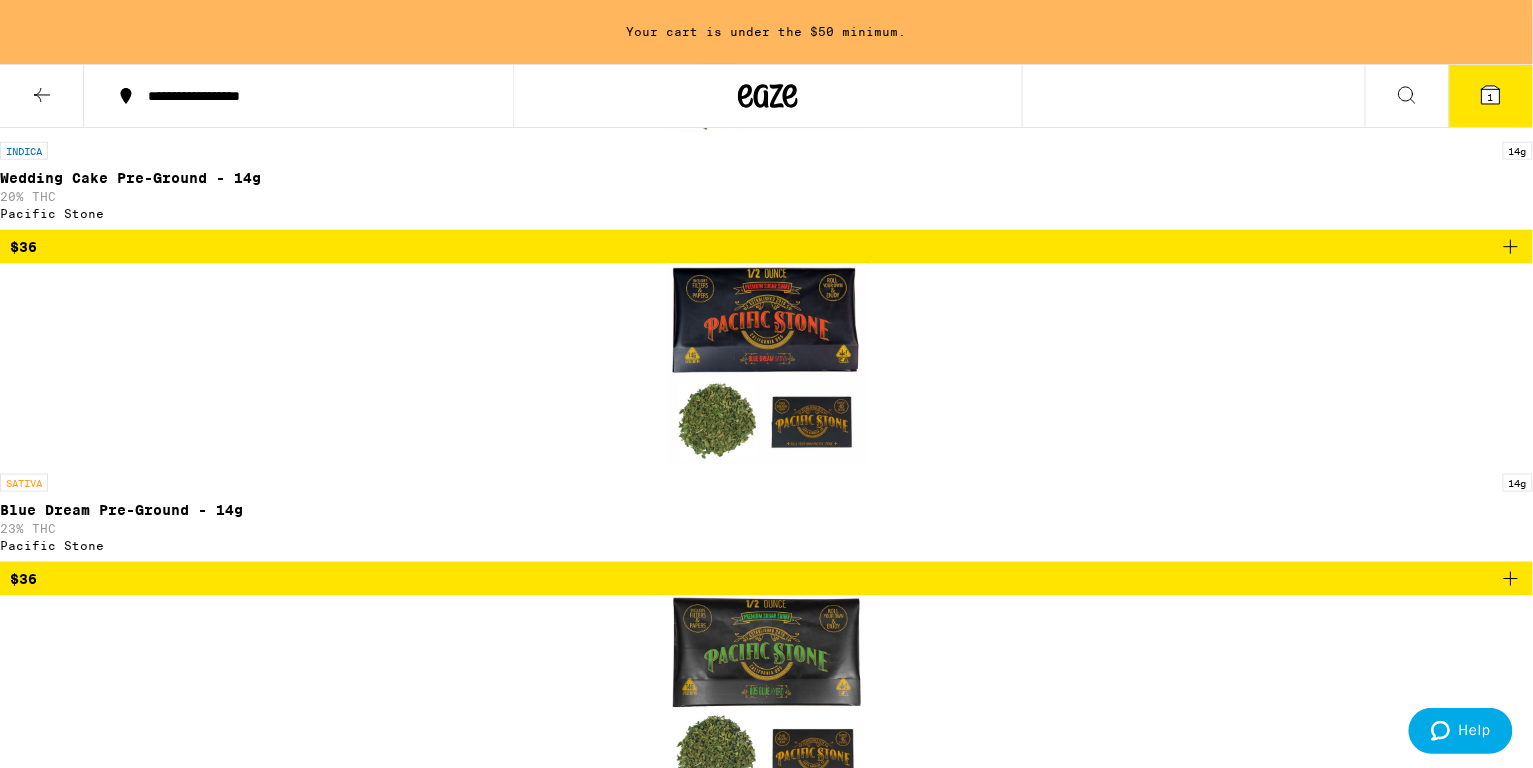 scroll, scrollTop: 596, scrollLeft: 0, axis: vertical 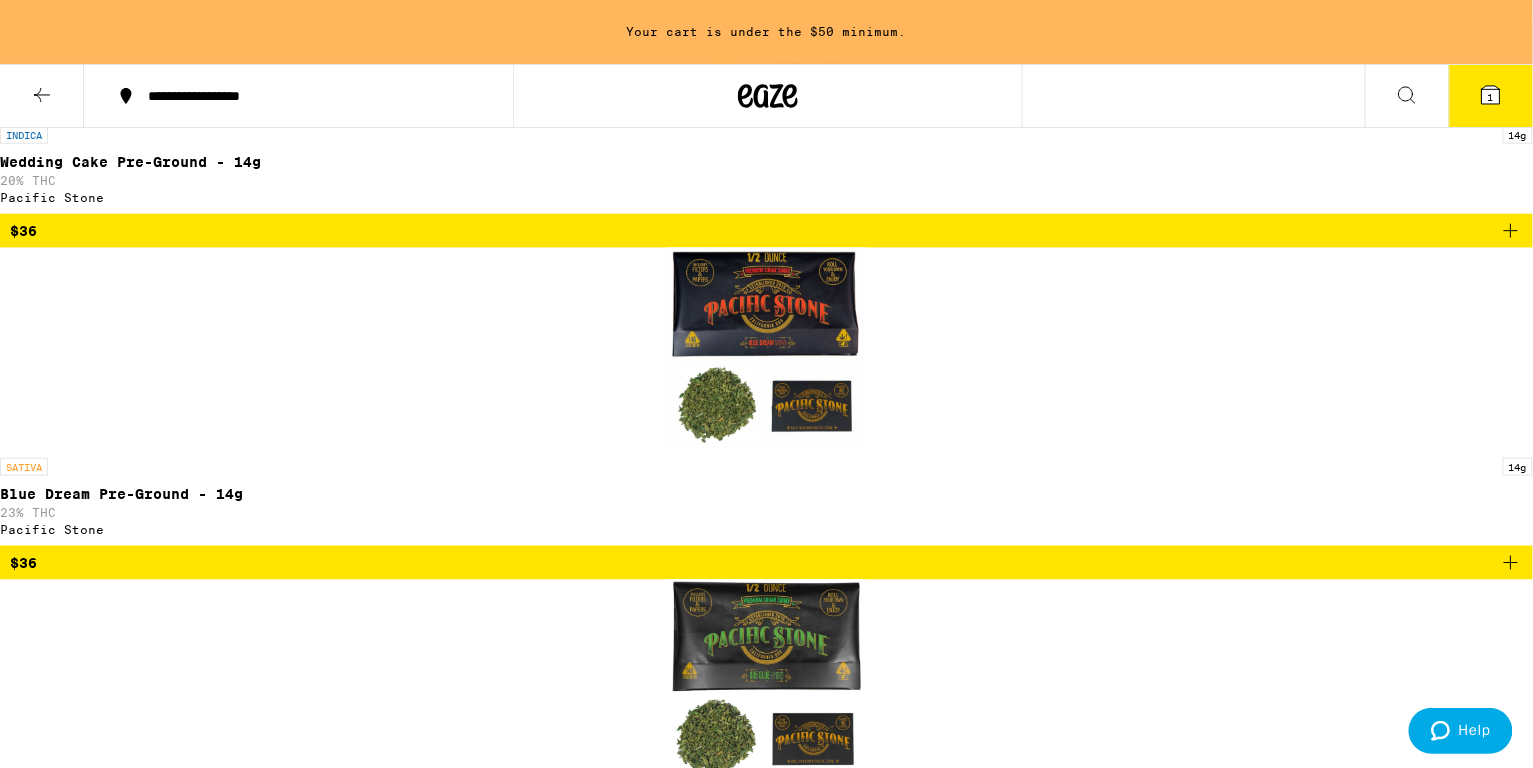 click on "Prerolls" at bounding box center (130, -194) 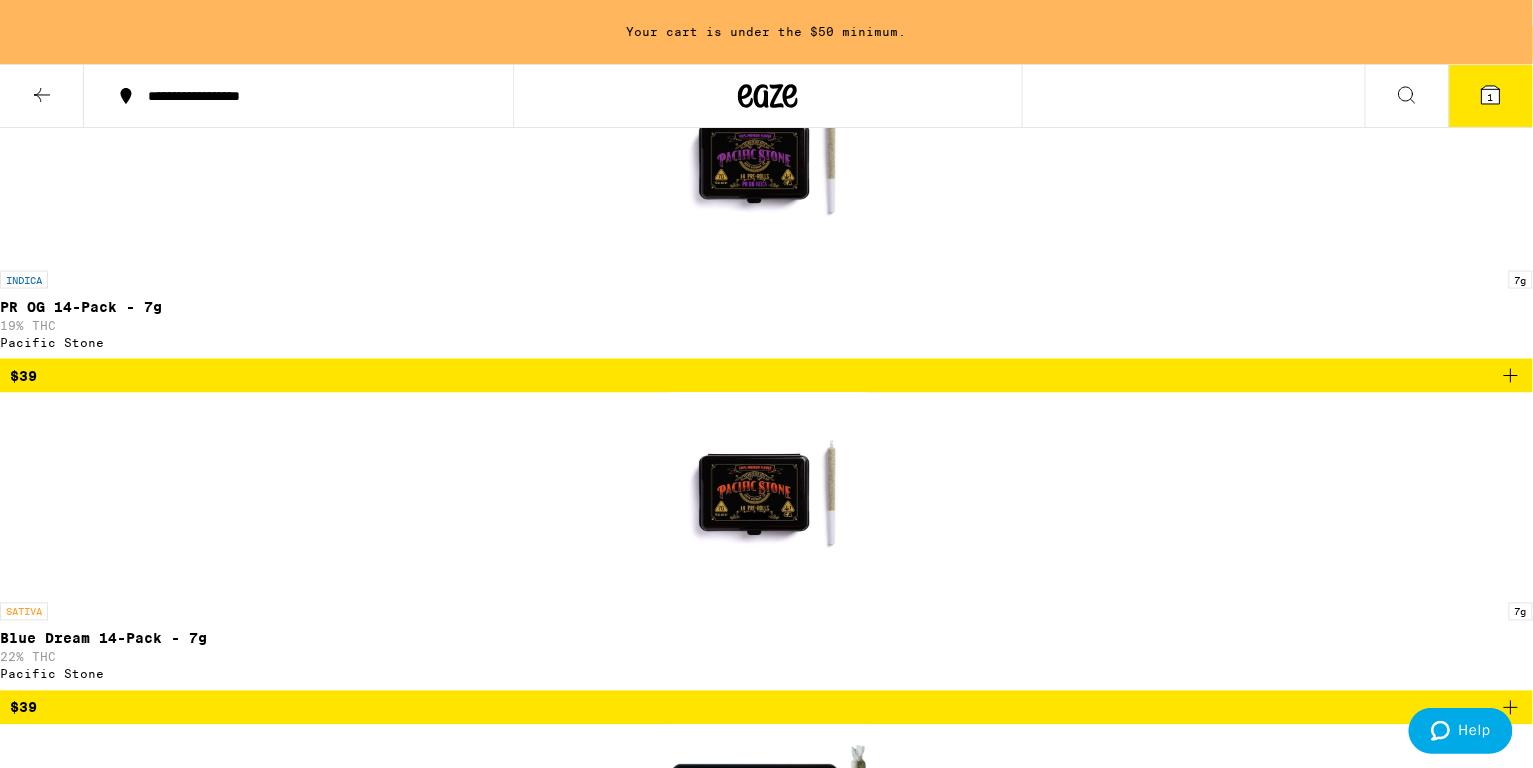 scroll, scrollTop: 799, scrollLeft: 0, axis: vertical 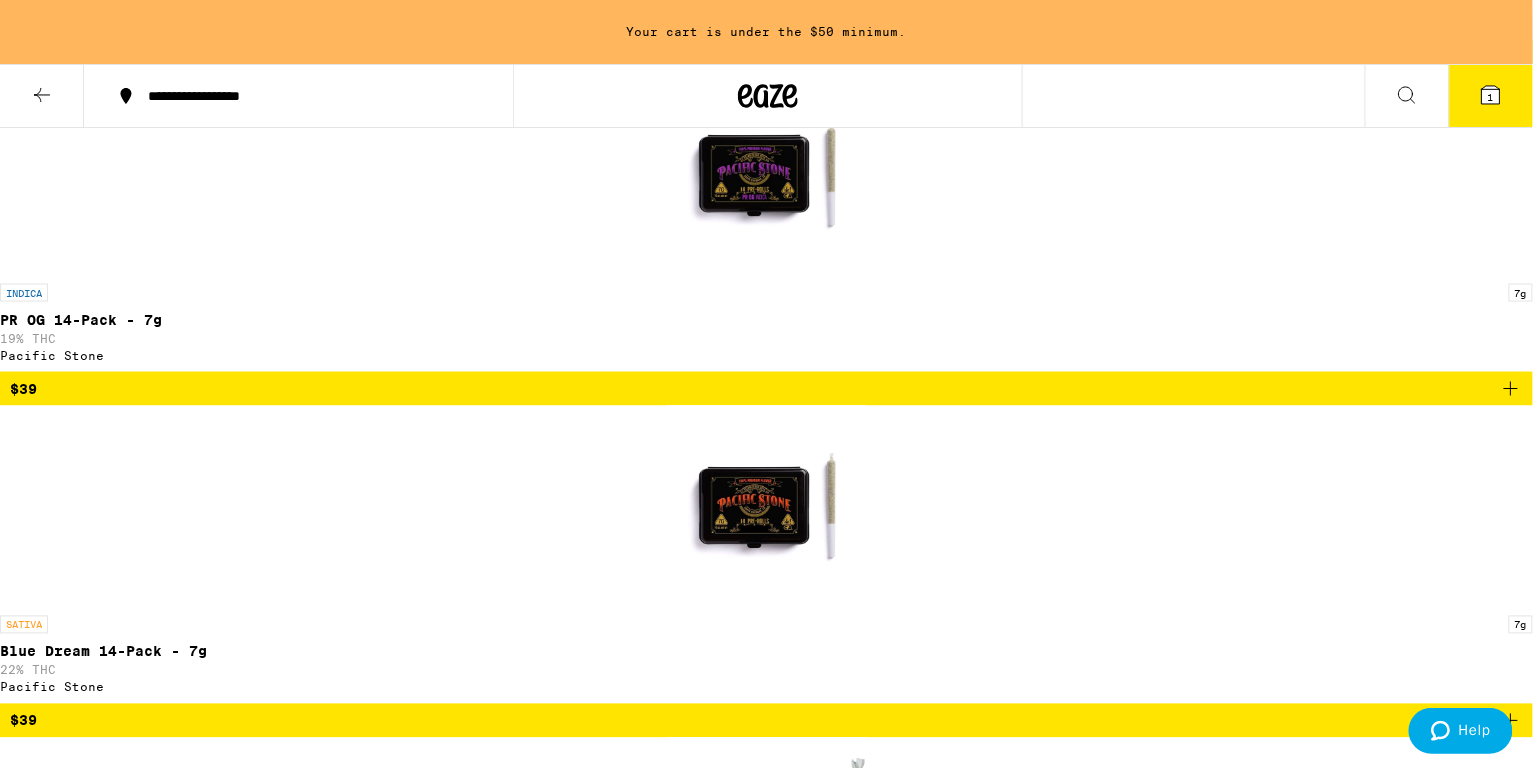 click 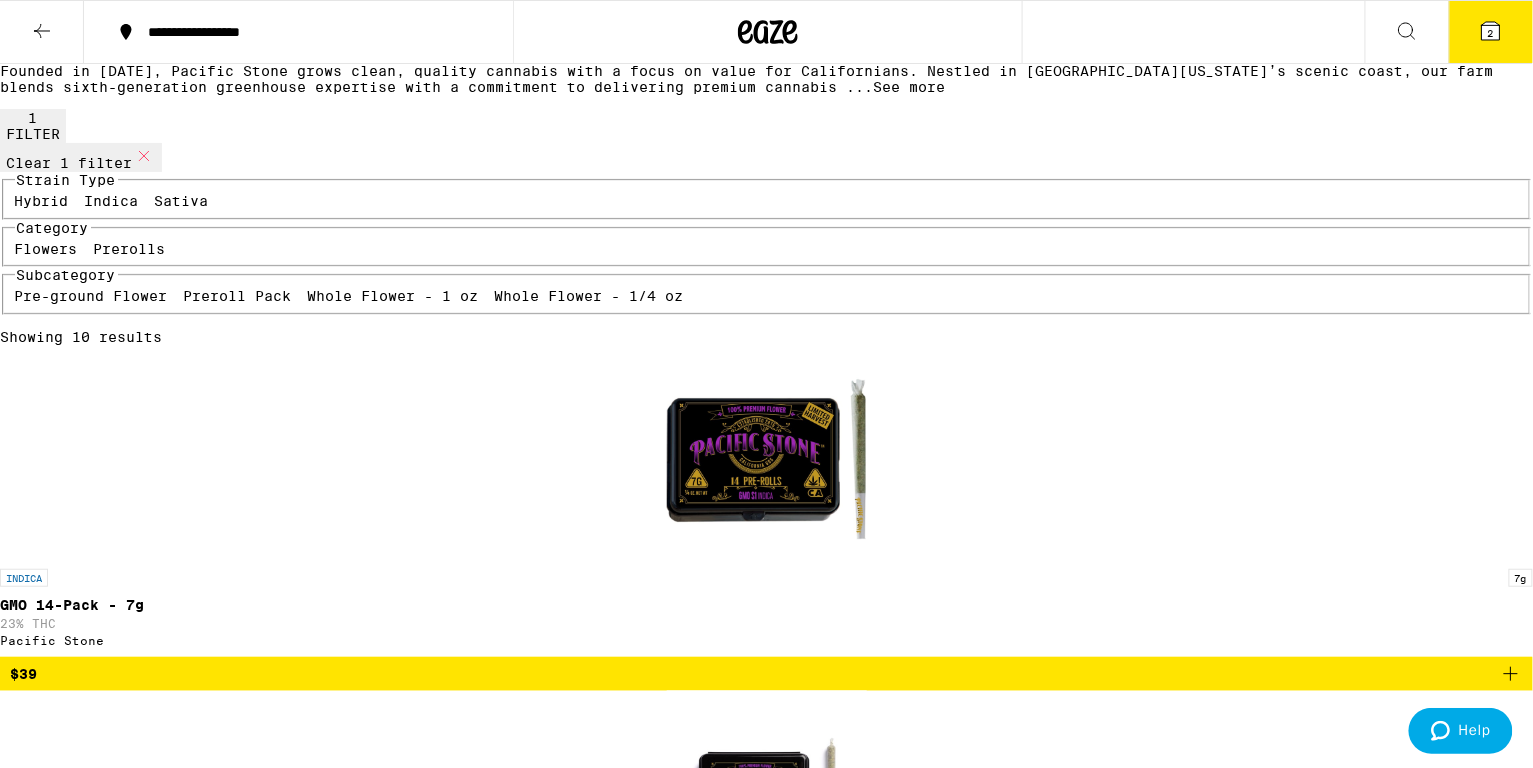 scroll, scrollTop: 0, scrollLeft: 0, axis: both 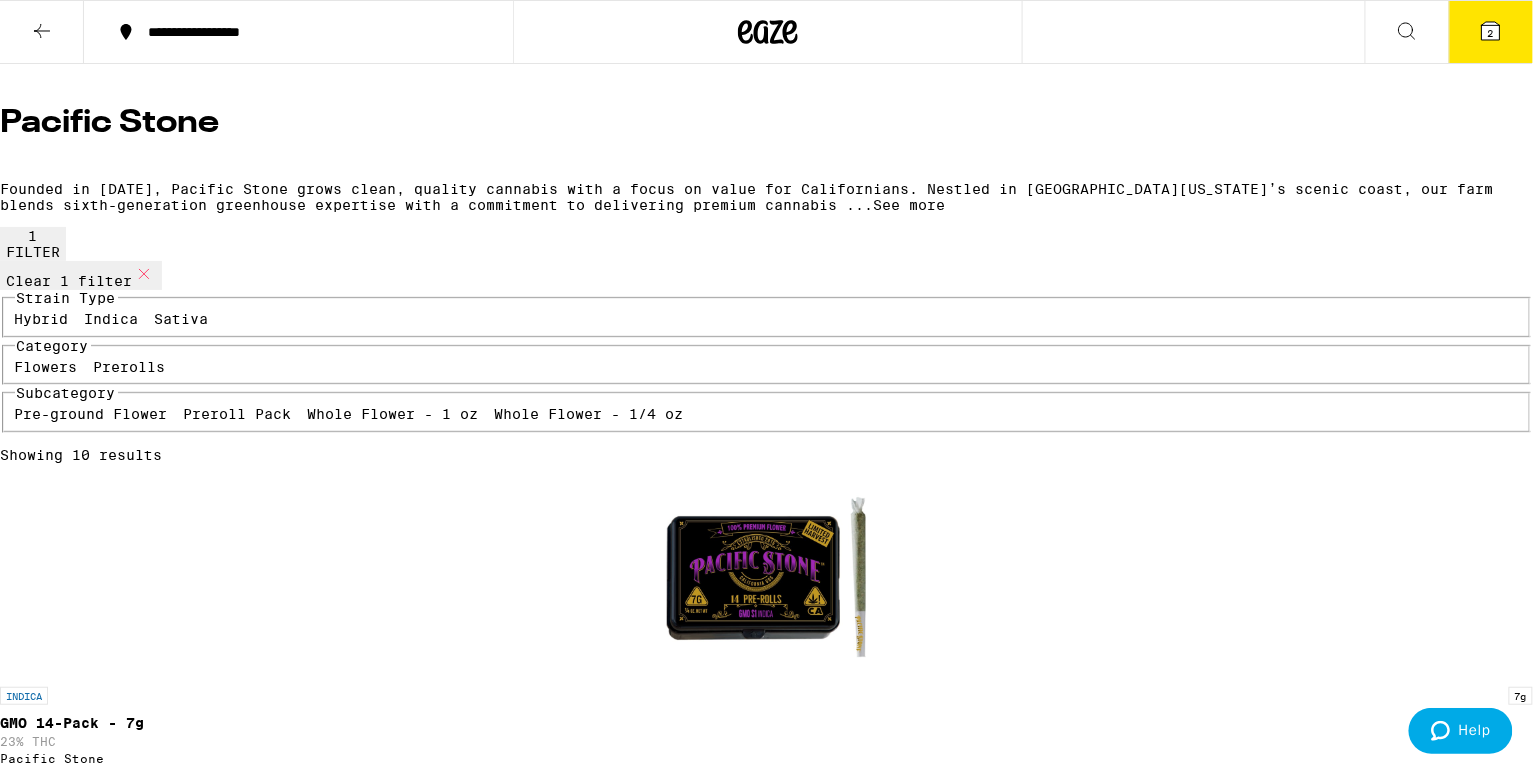 click 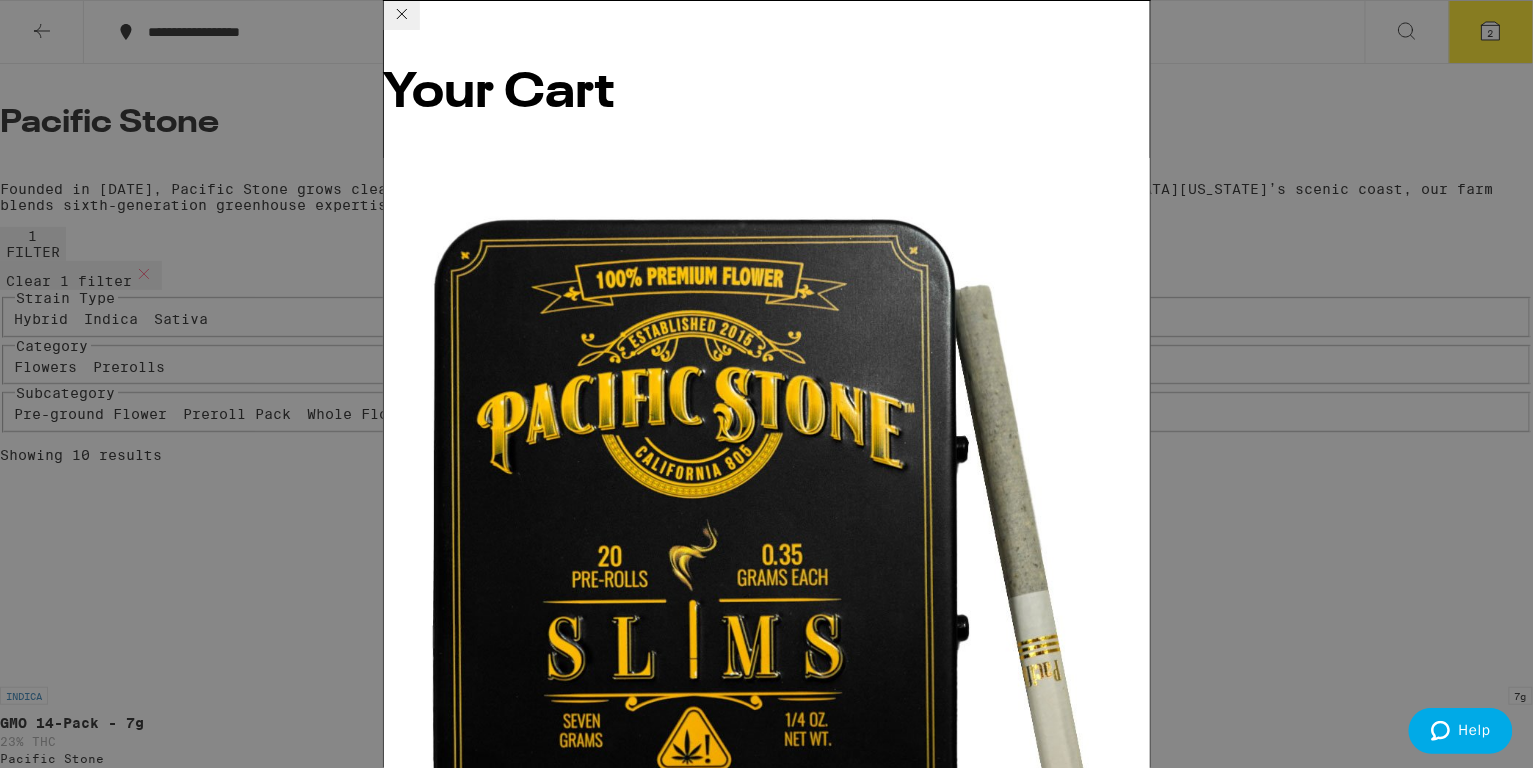 scroll, scrollTop: 124, scrollLeft: 0, axis: vertical 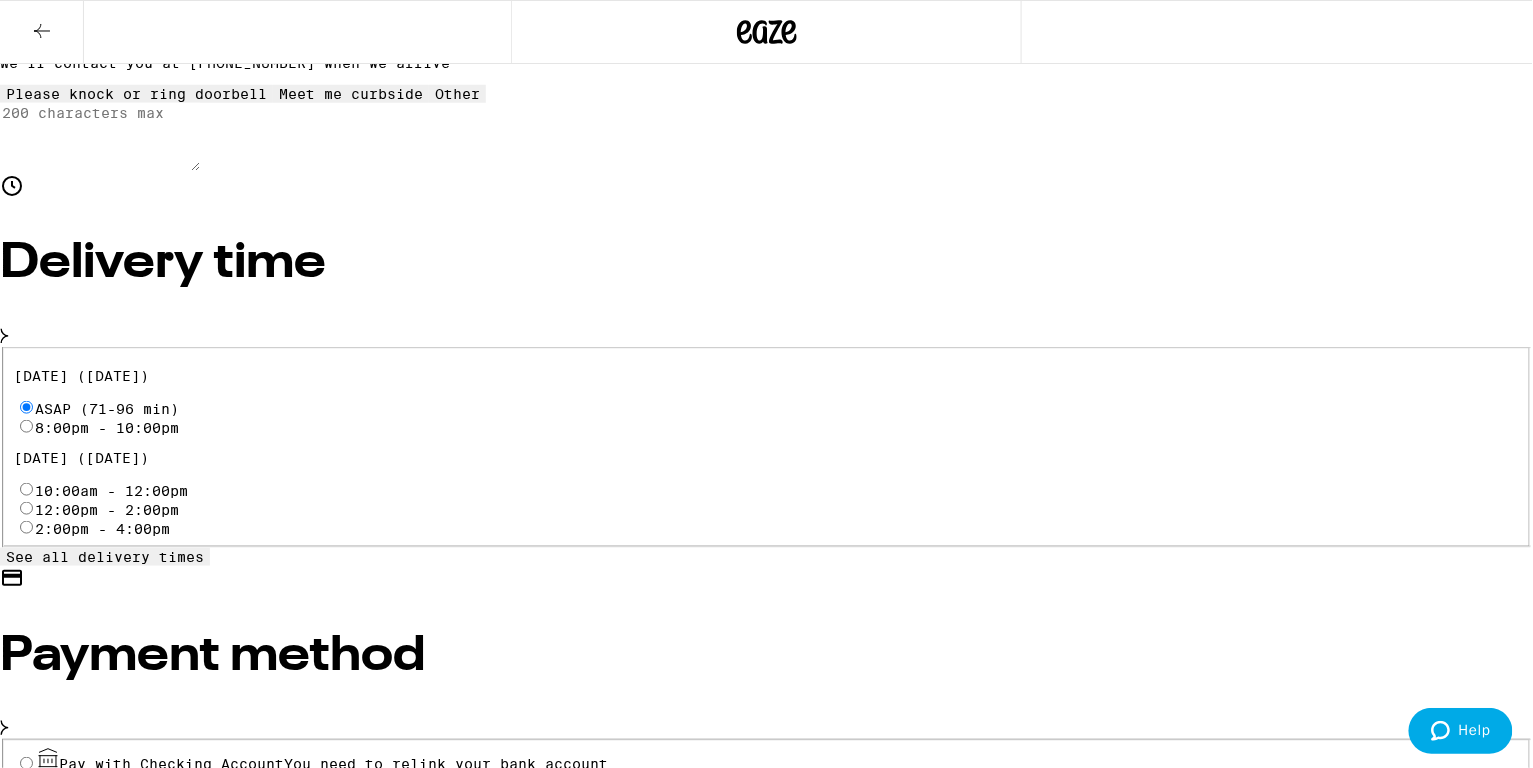 click on "Cash (in person)" at bounding box center [26, 817] 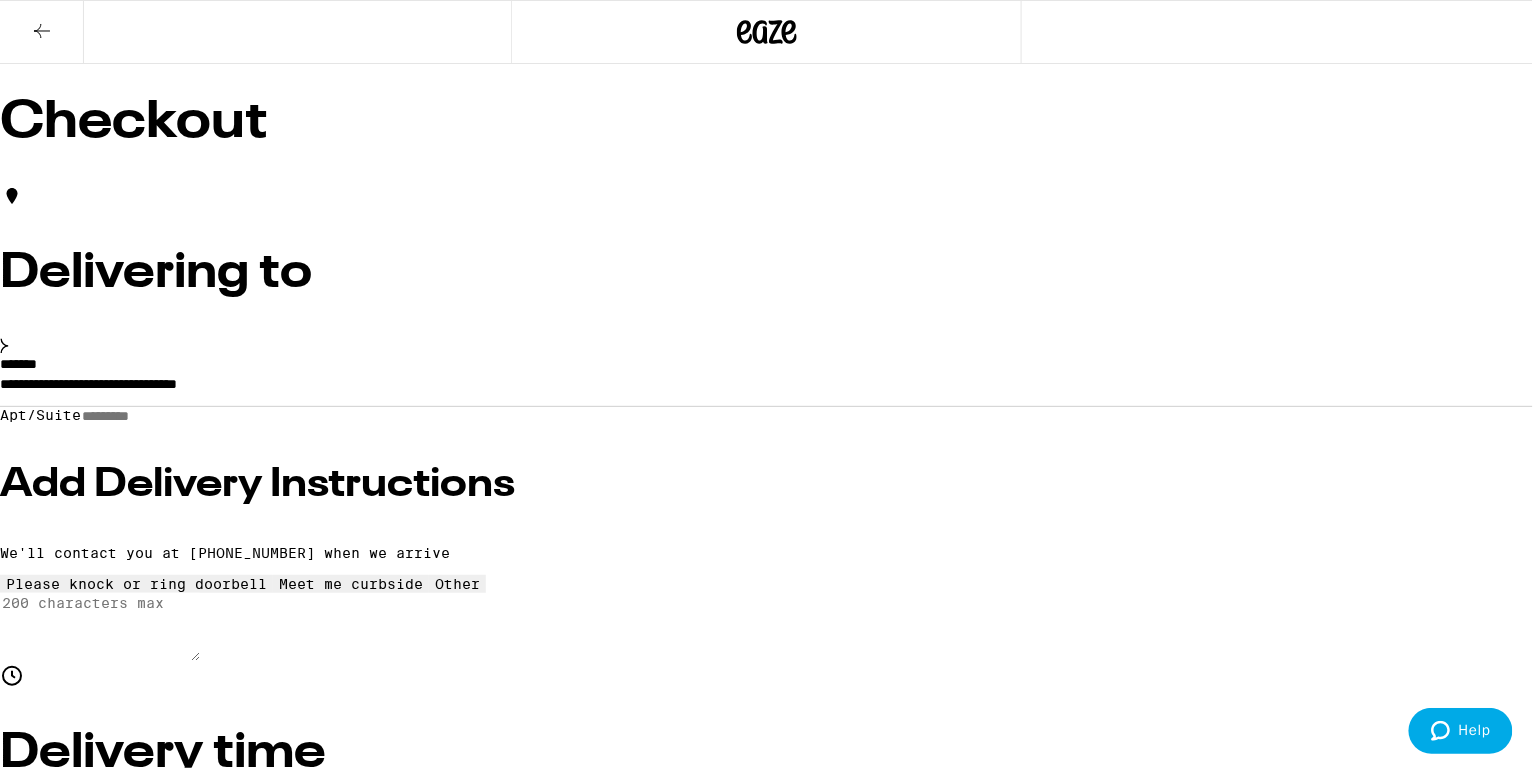 scroll, scrollTop: 0, scrollLeft: 0, axis: both 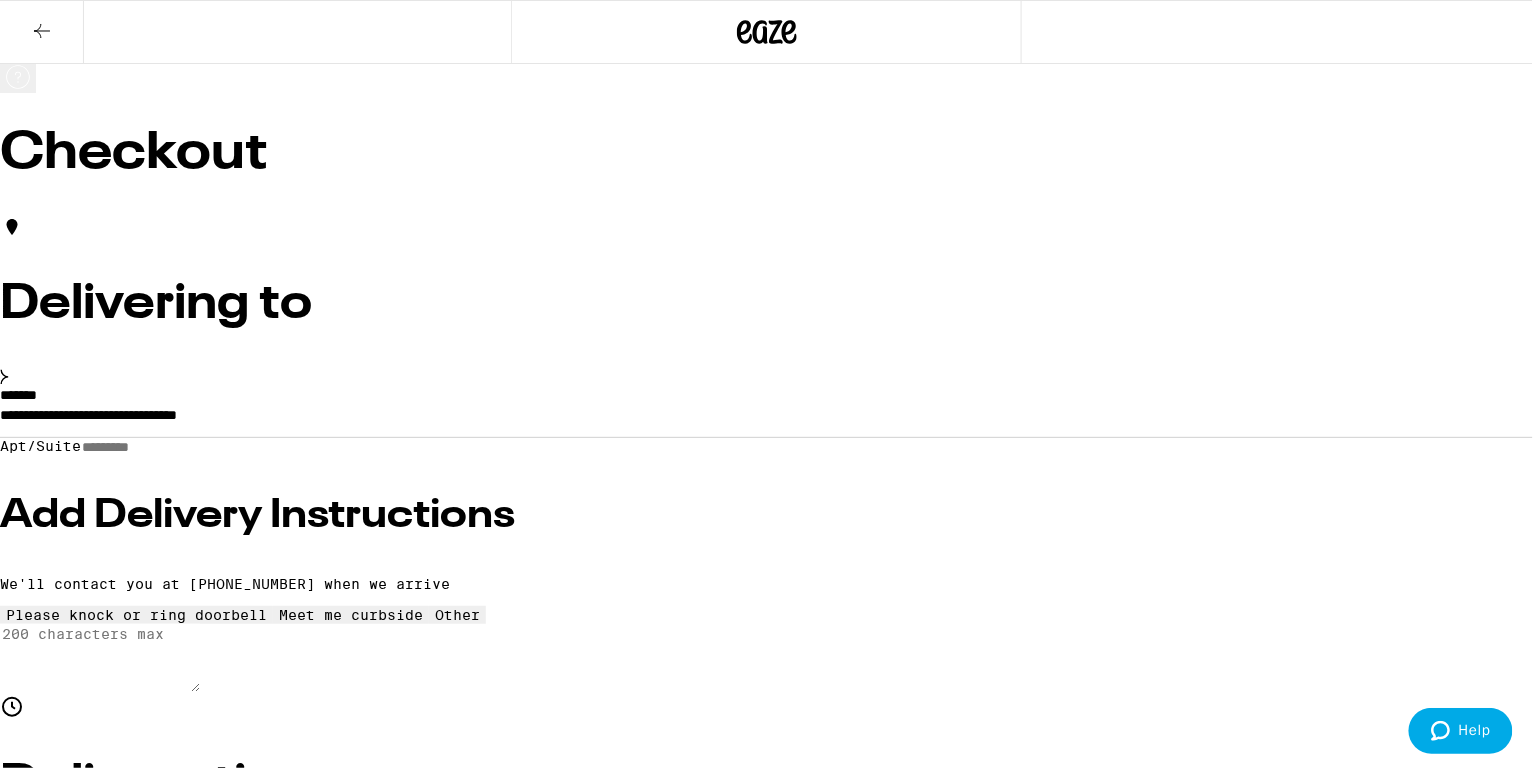 click on "Place Order" at bounding box center (55, 5000) 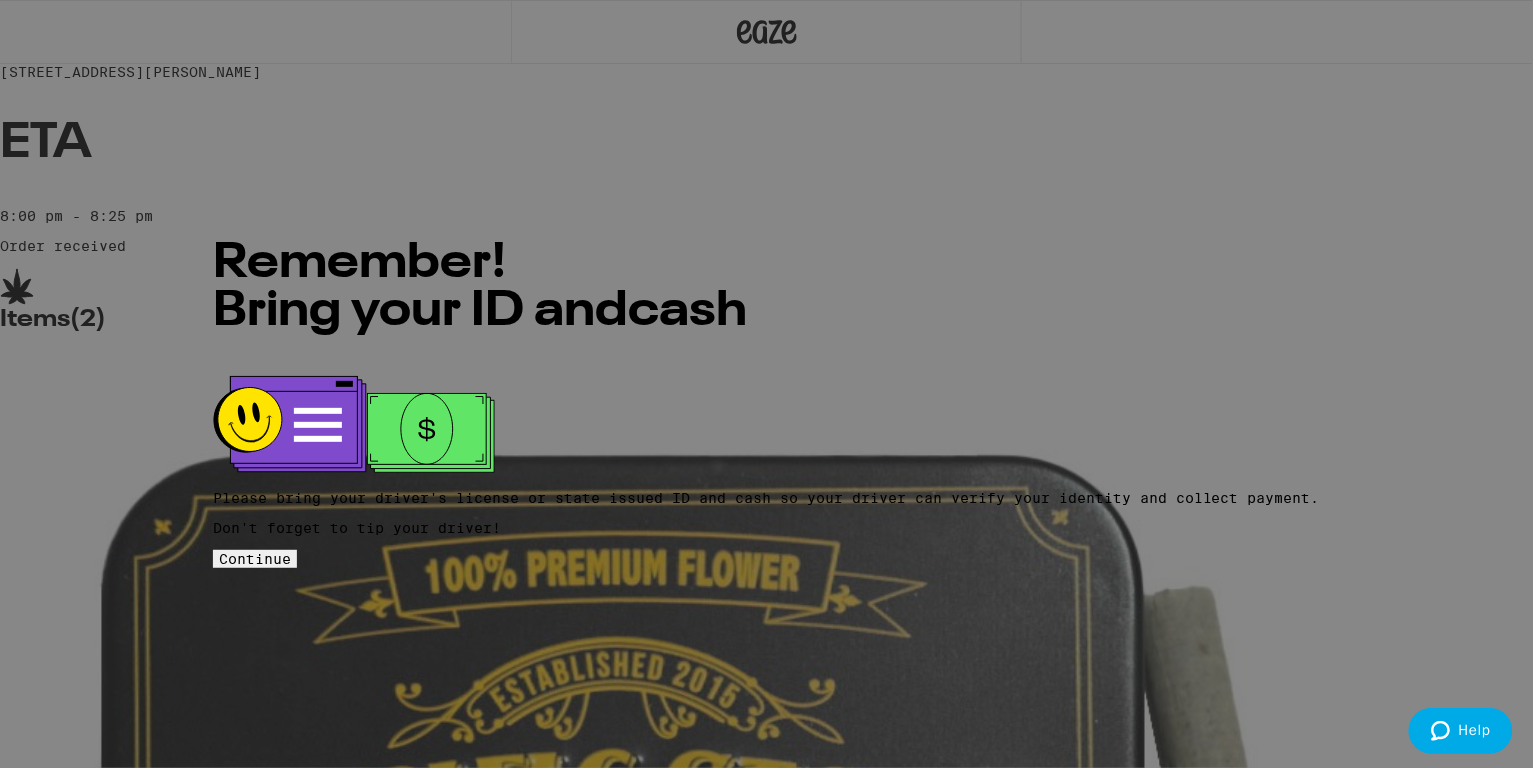 click on "Continue" at bounding box center (255, 559) 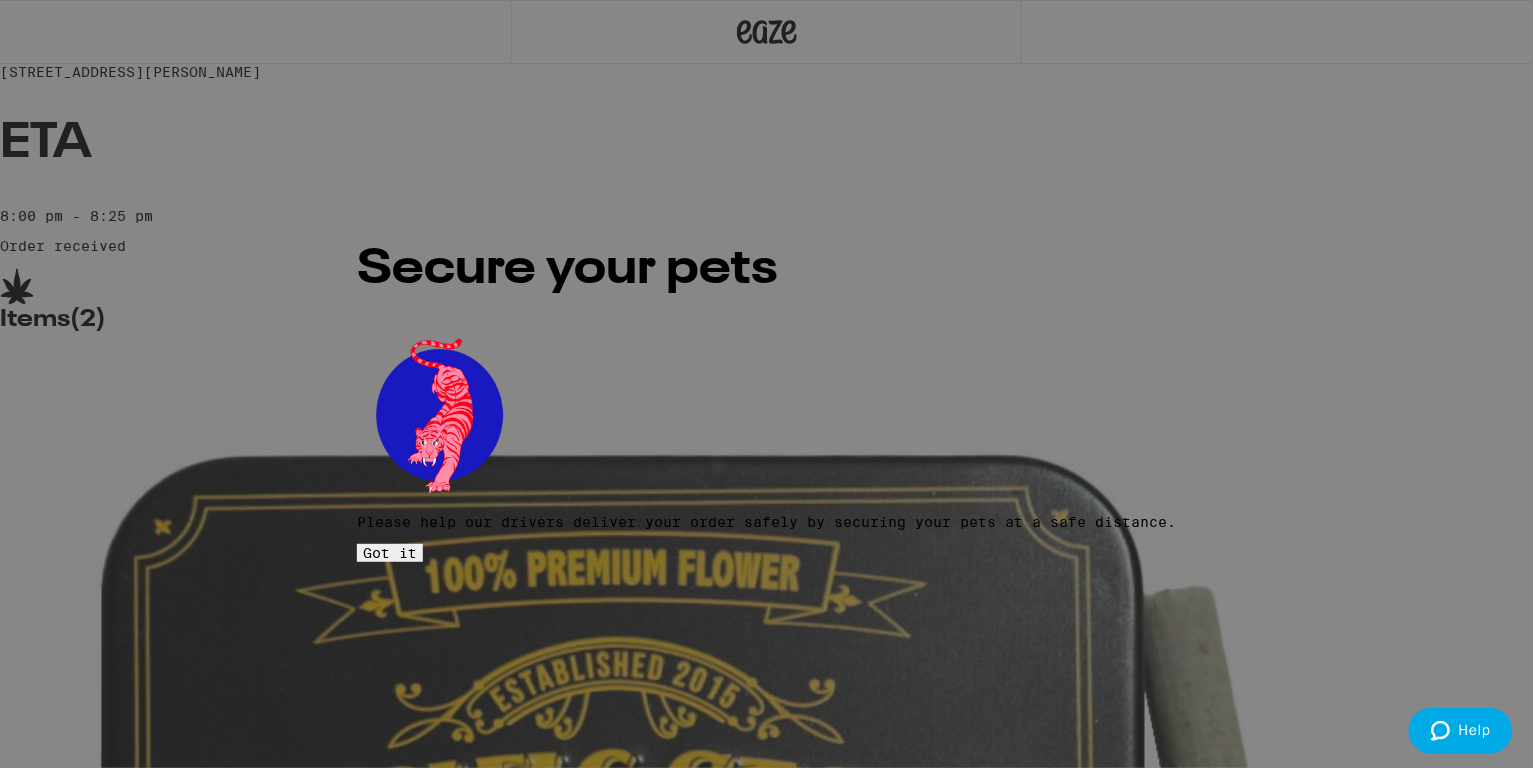 click on "Got it" at bounding box center [390, 553] 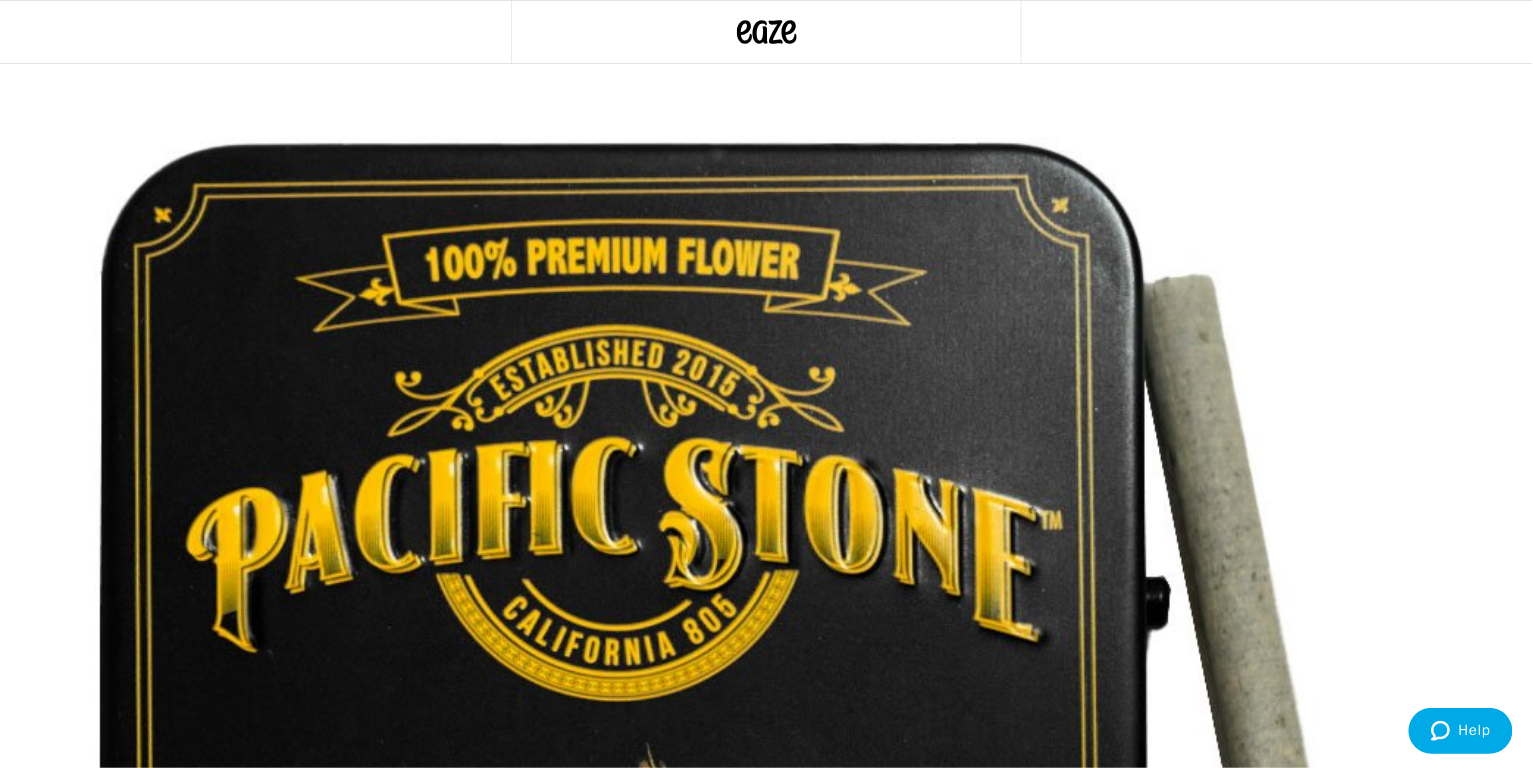 scroll, scrollTop: 325, scrollLeft: 0, axis: vertical 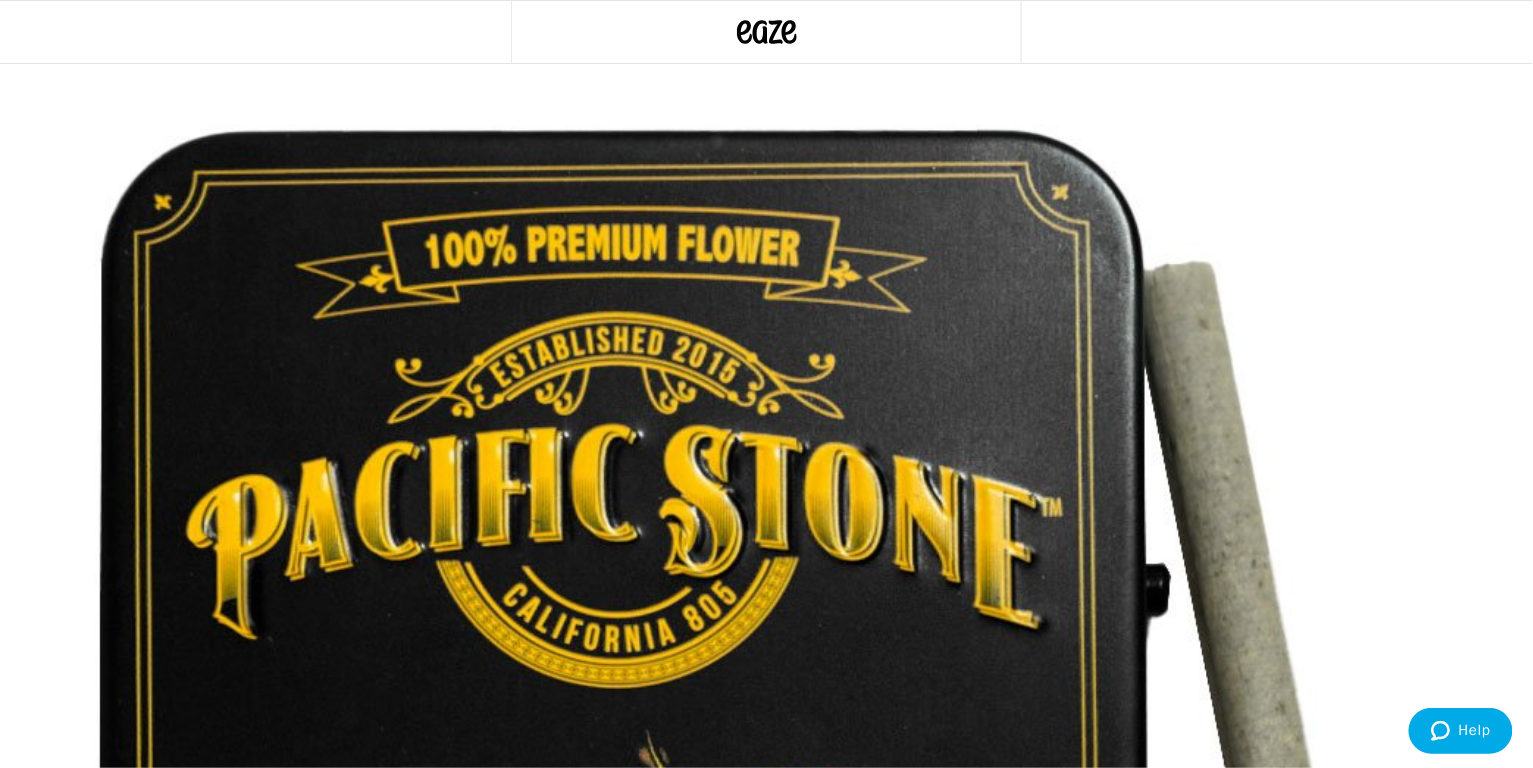 click on "More Info" 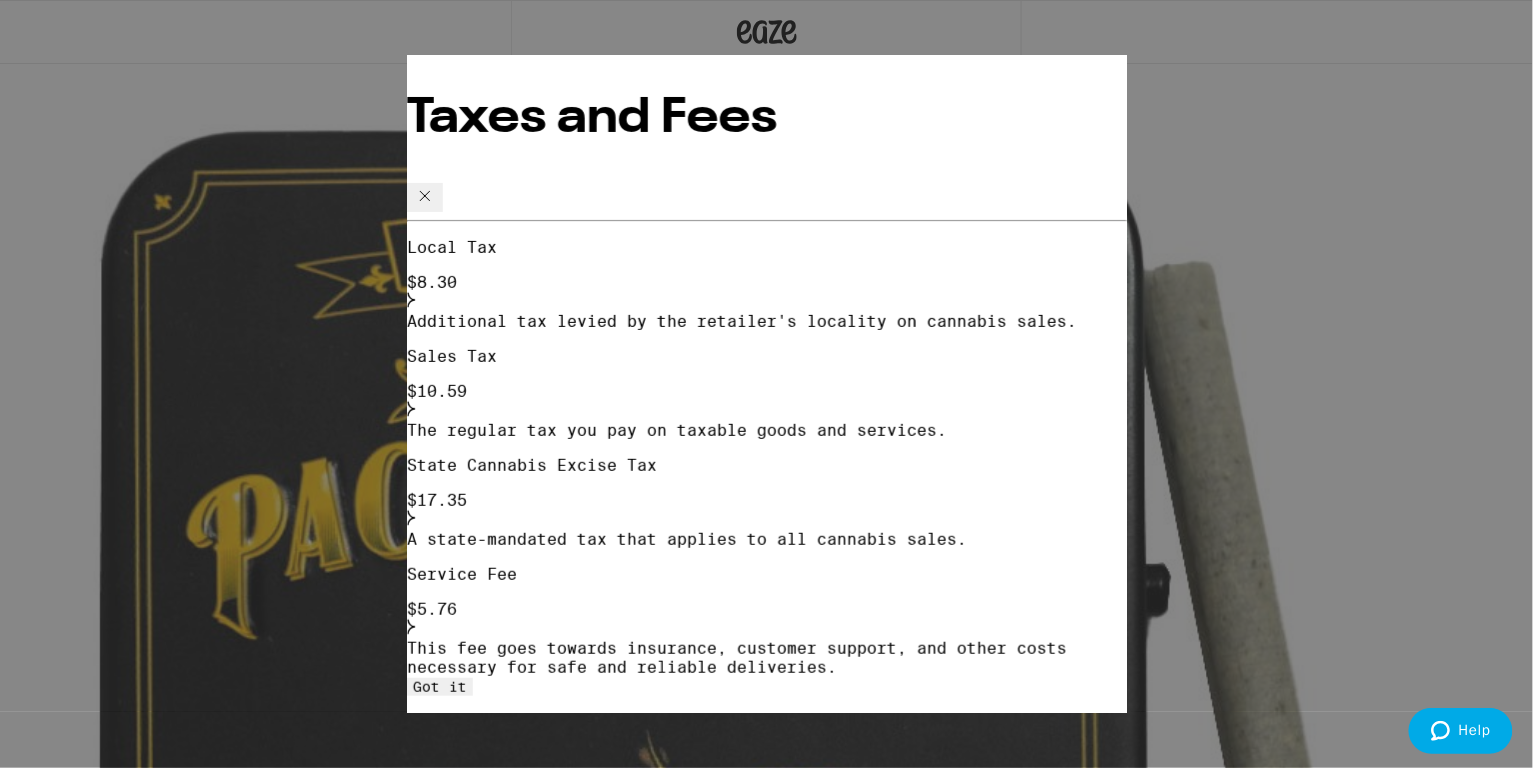 click 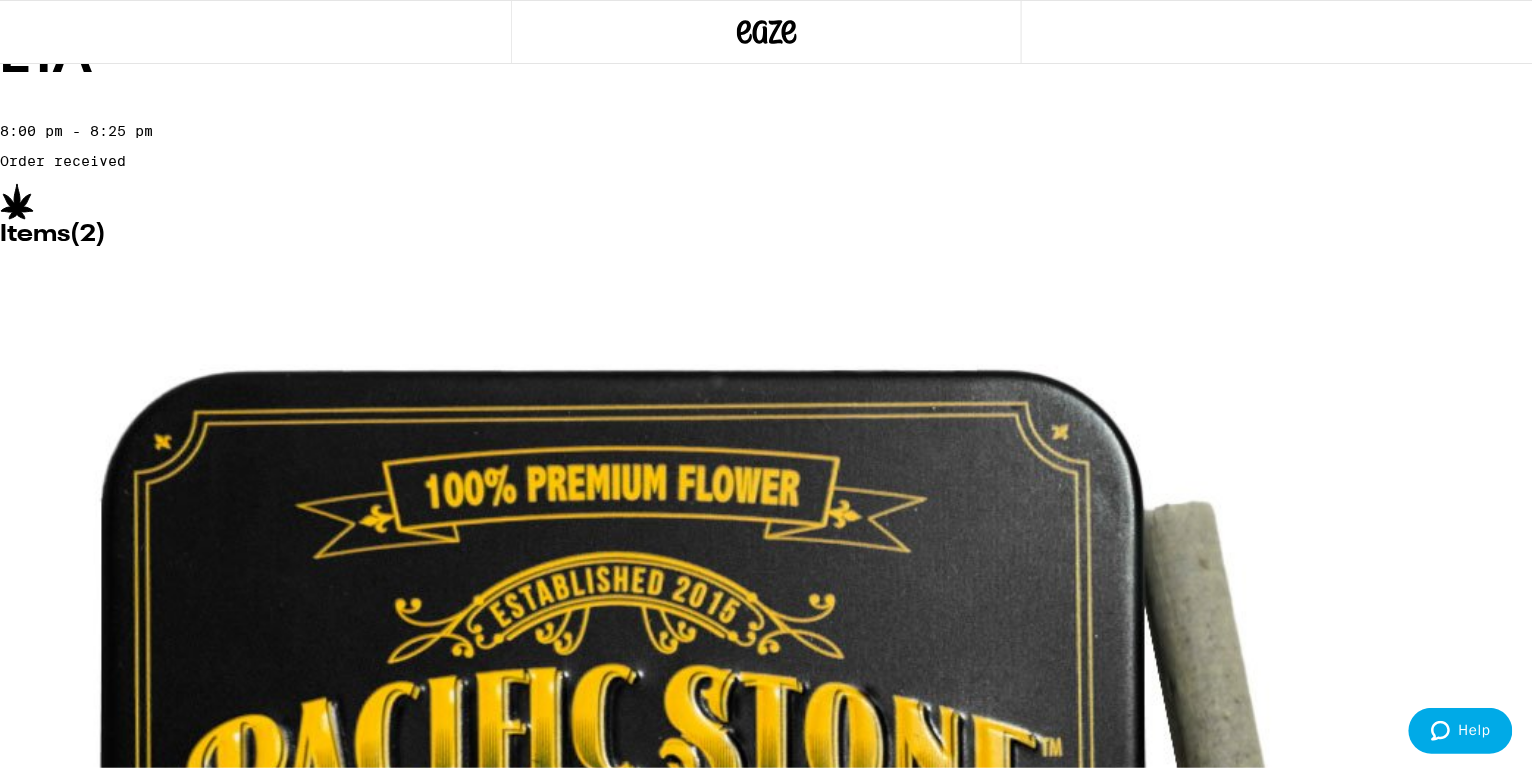 scroll, scrollTop: 99, scrollLeft: 0, axis: vertical 